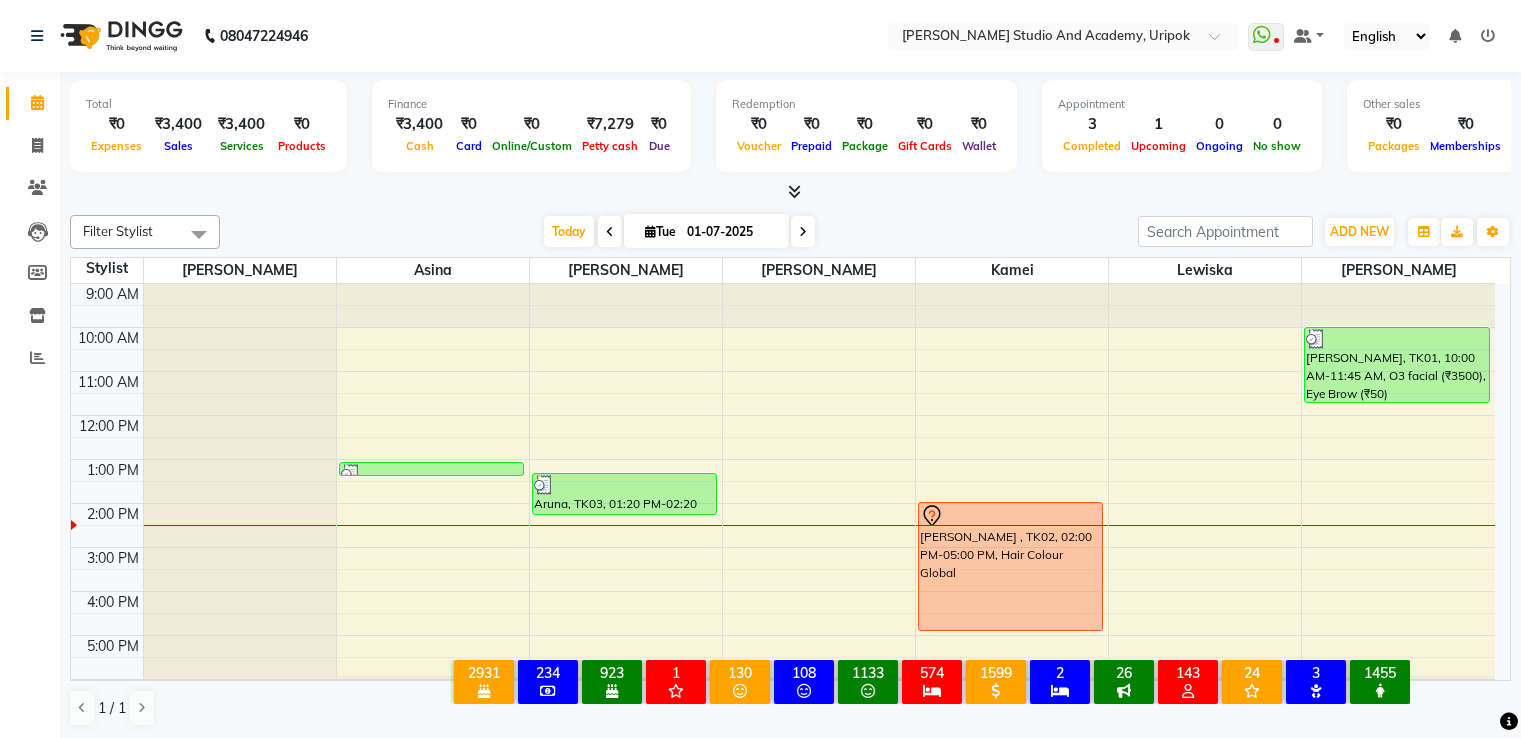 scroll, scrollTop: 0, scrollLeft: 0, axis: both 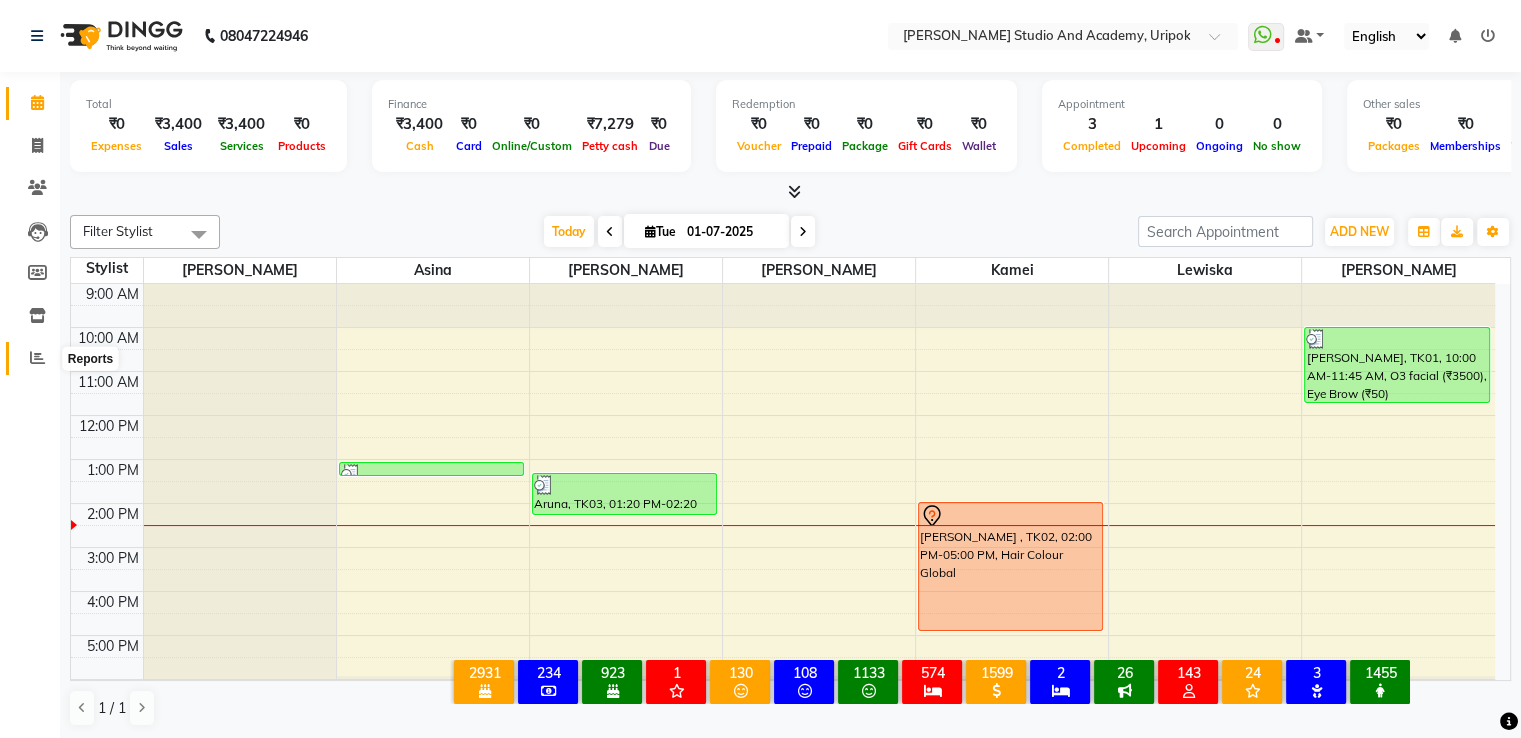 click 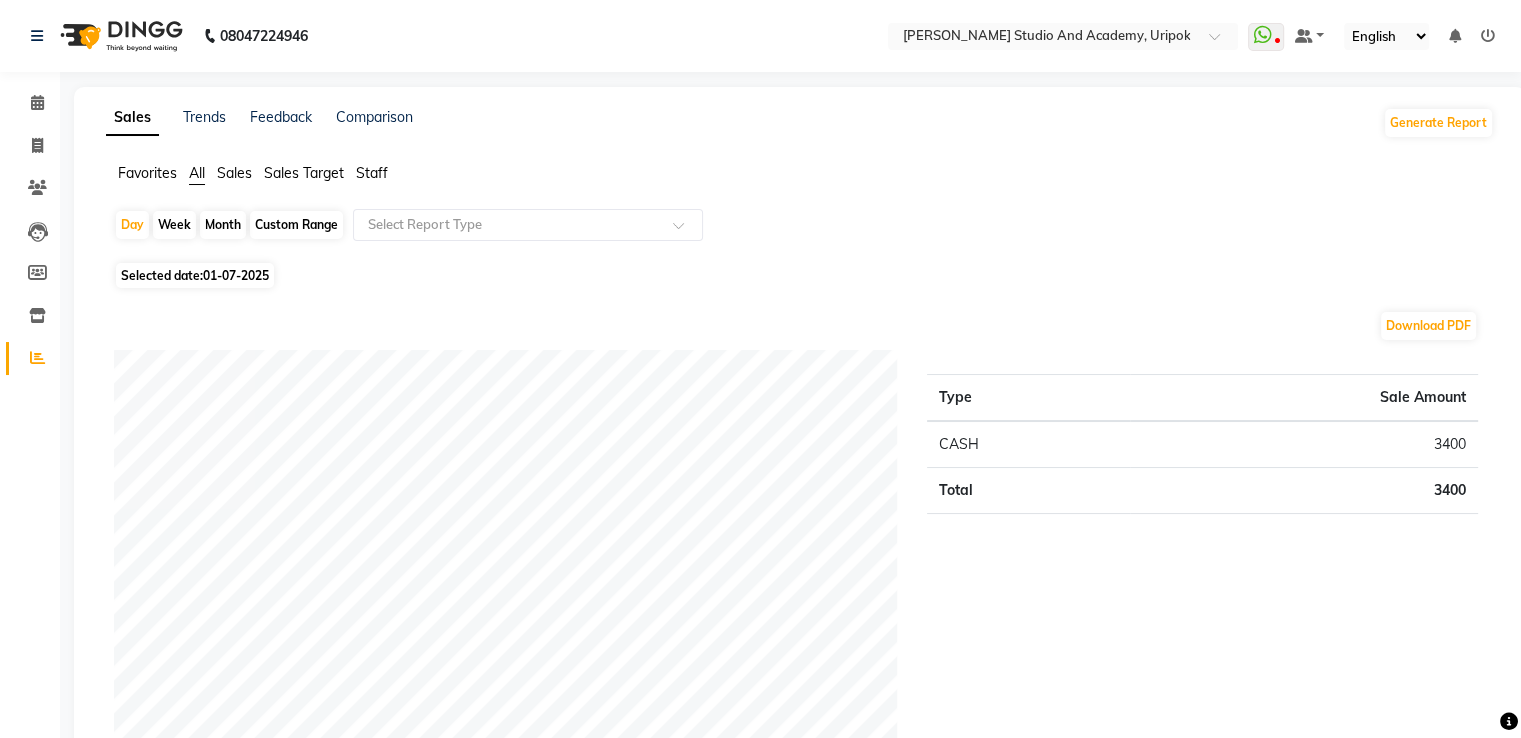 click on "Sales Target" 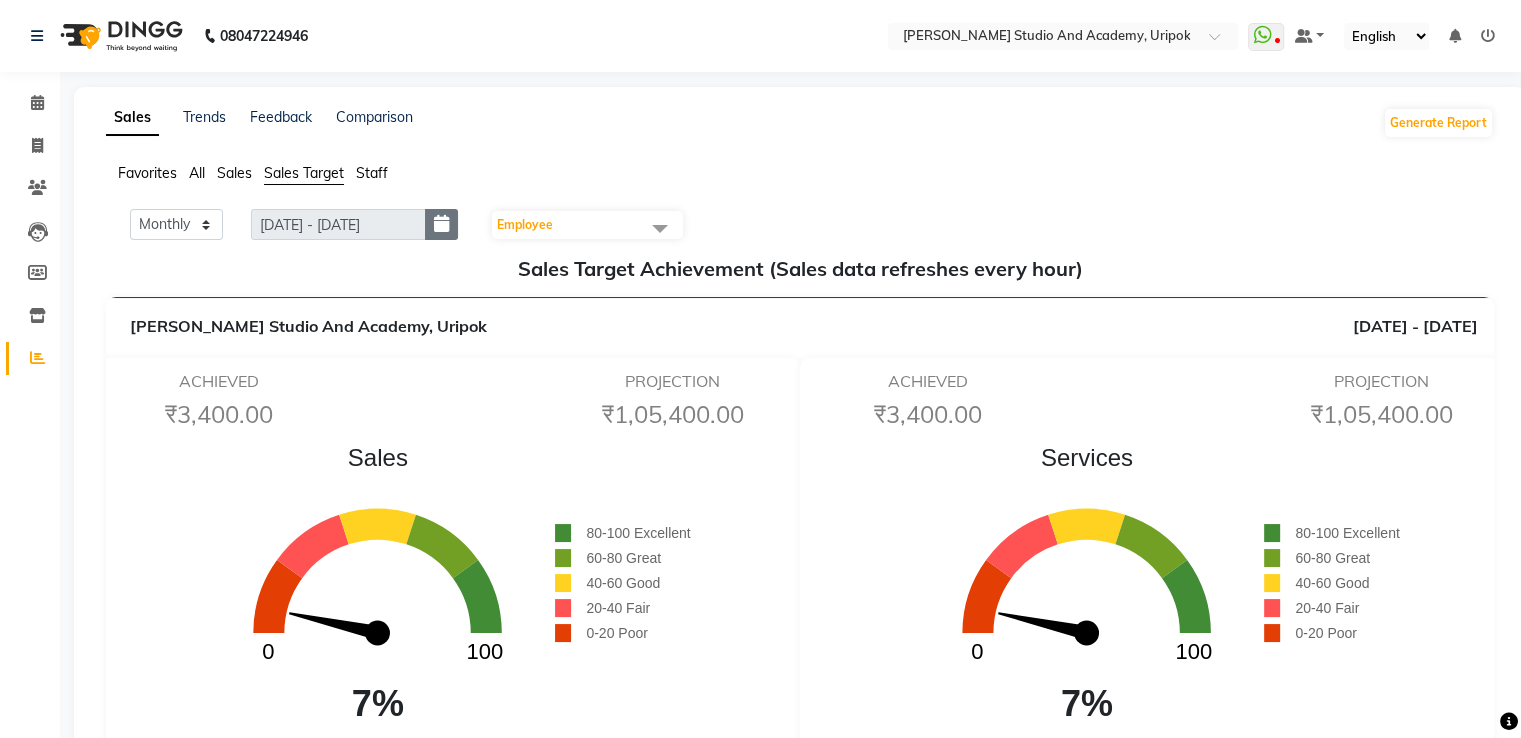 click 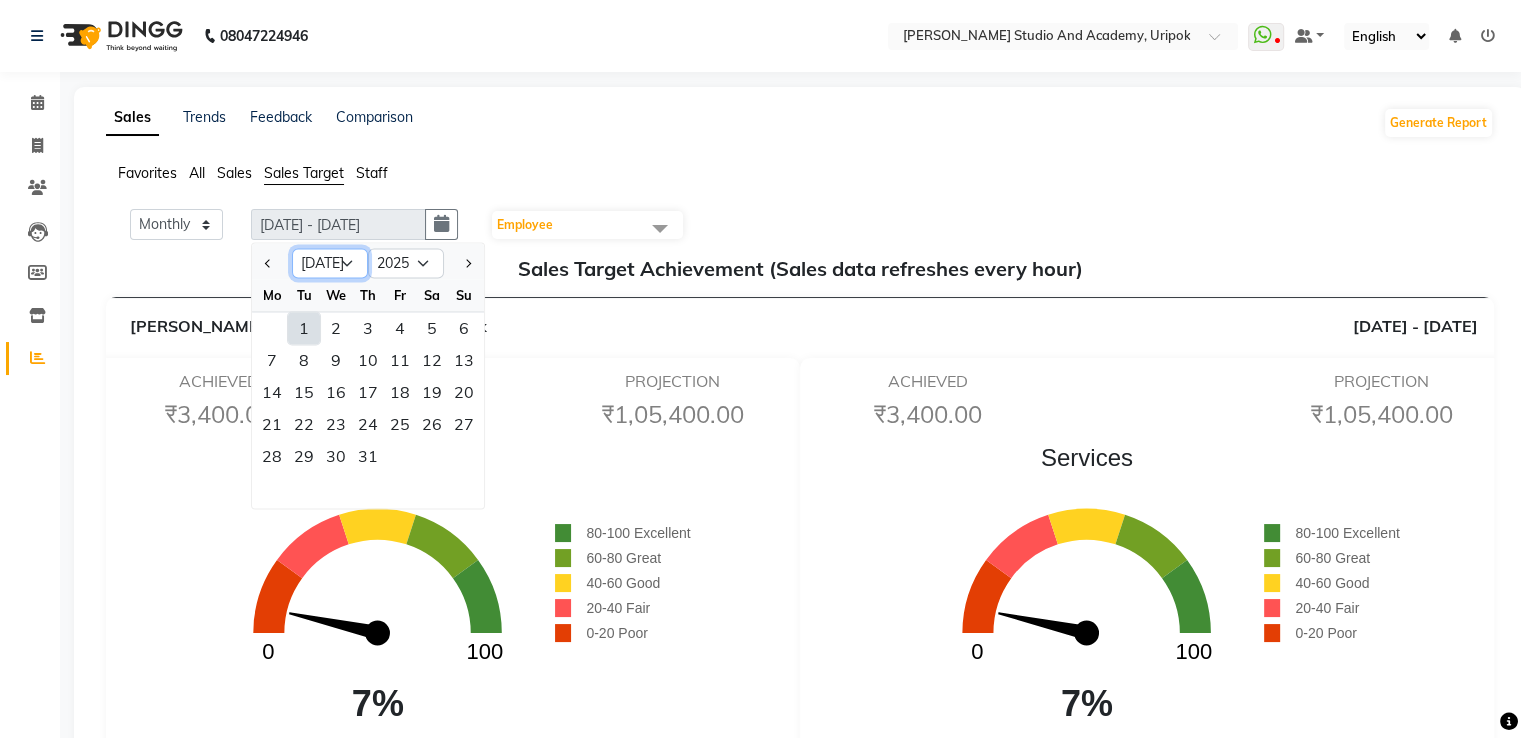 click on "Jan Feb Mar Apr May Jun Jul Aug Sep Oct Nov Dec" 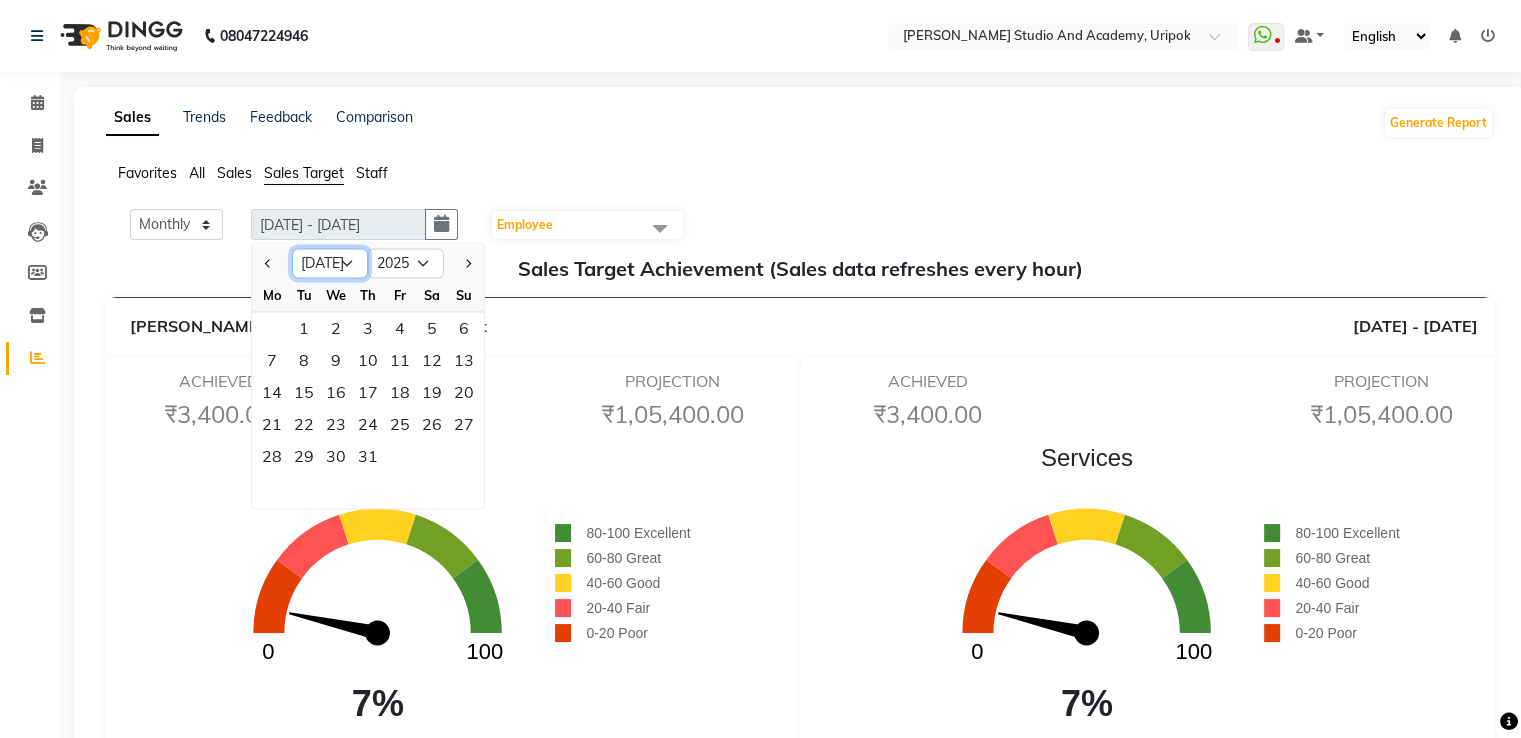 select on "6" 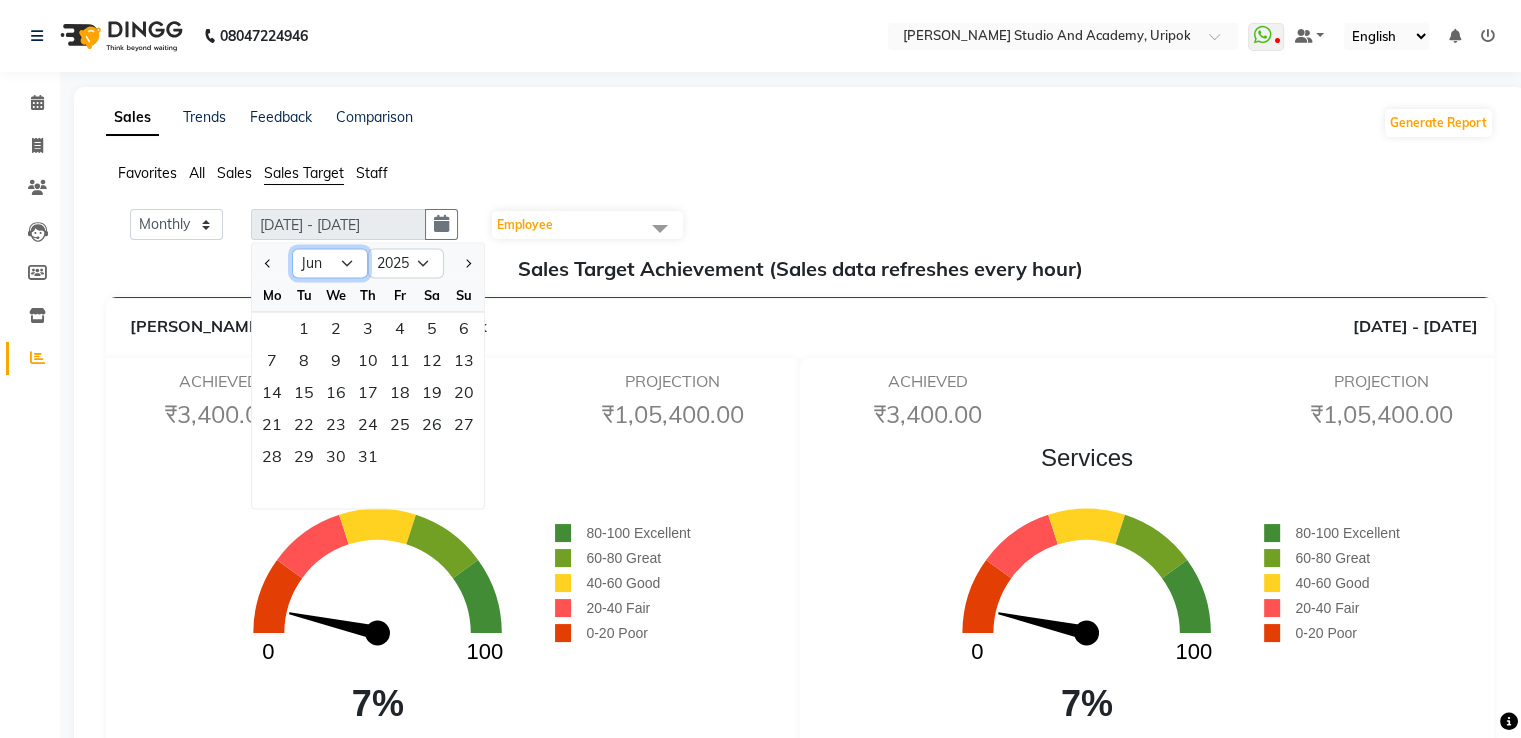click on "Jan Feb Mar Apr May Jun Jul Aug Sep Oct Nov Dec" 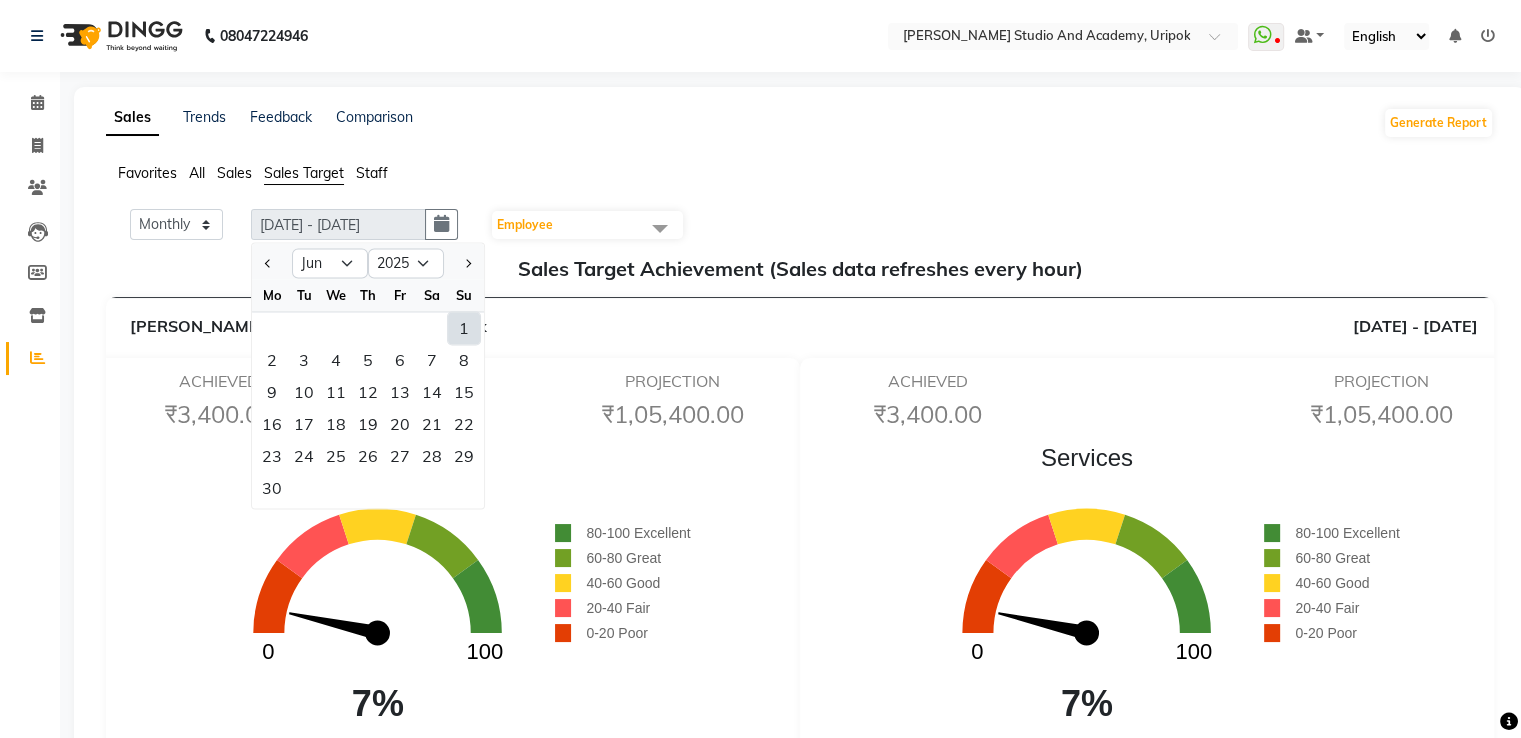 click on "1" 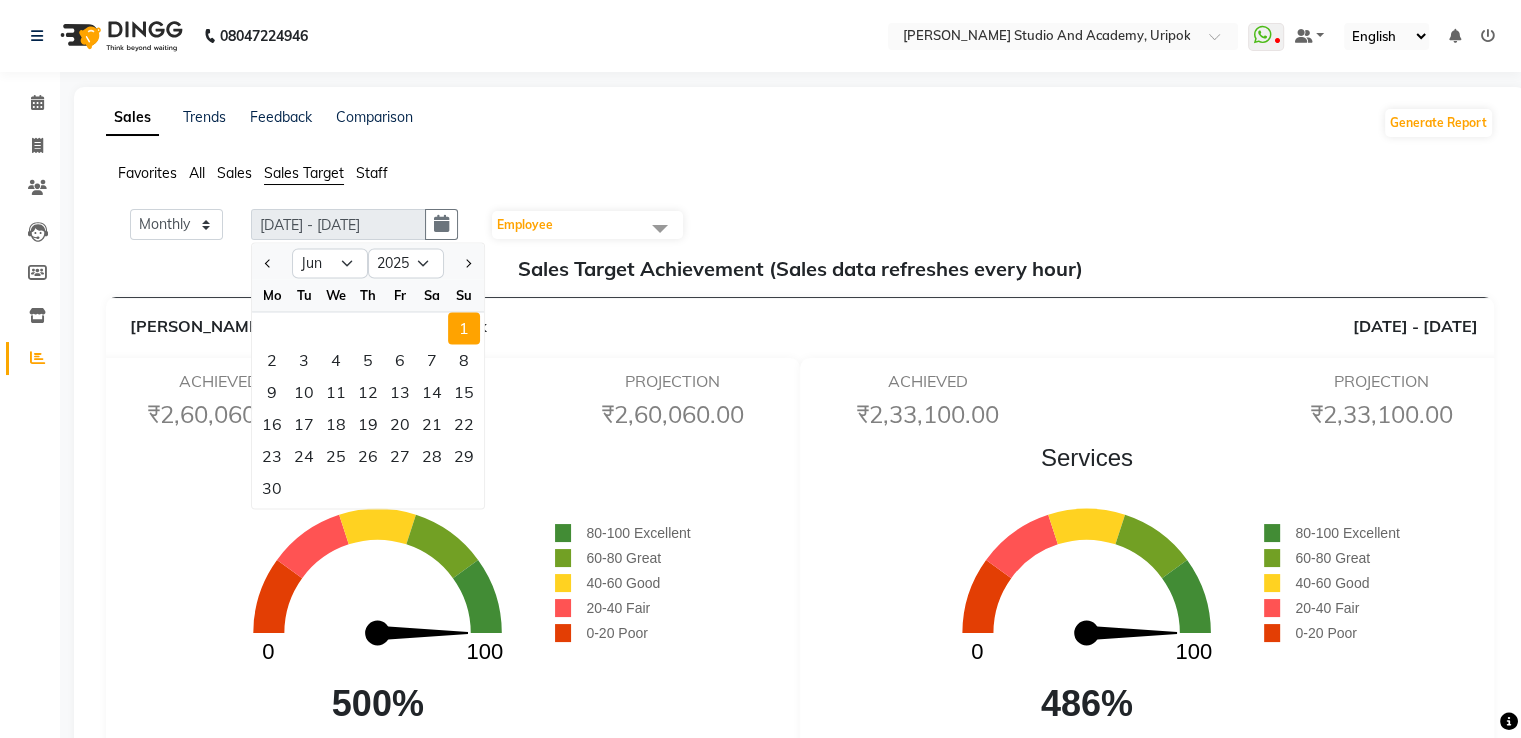 click on "Employee" 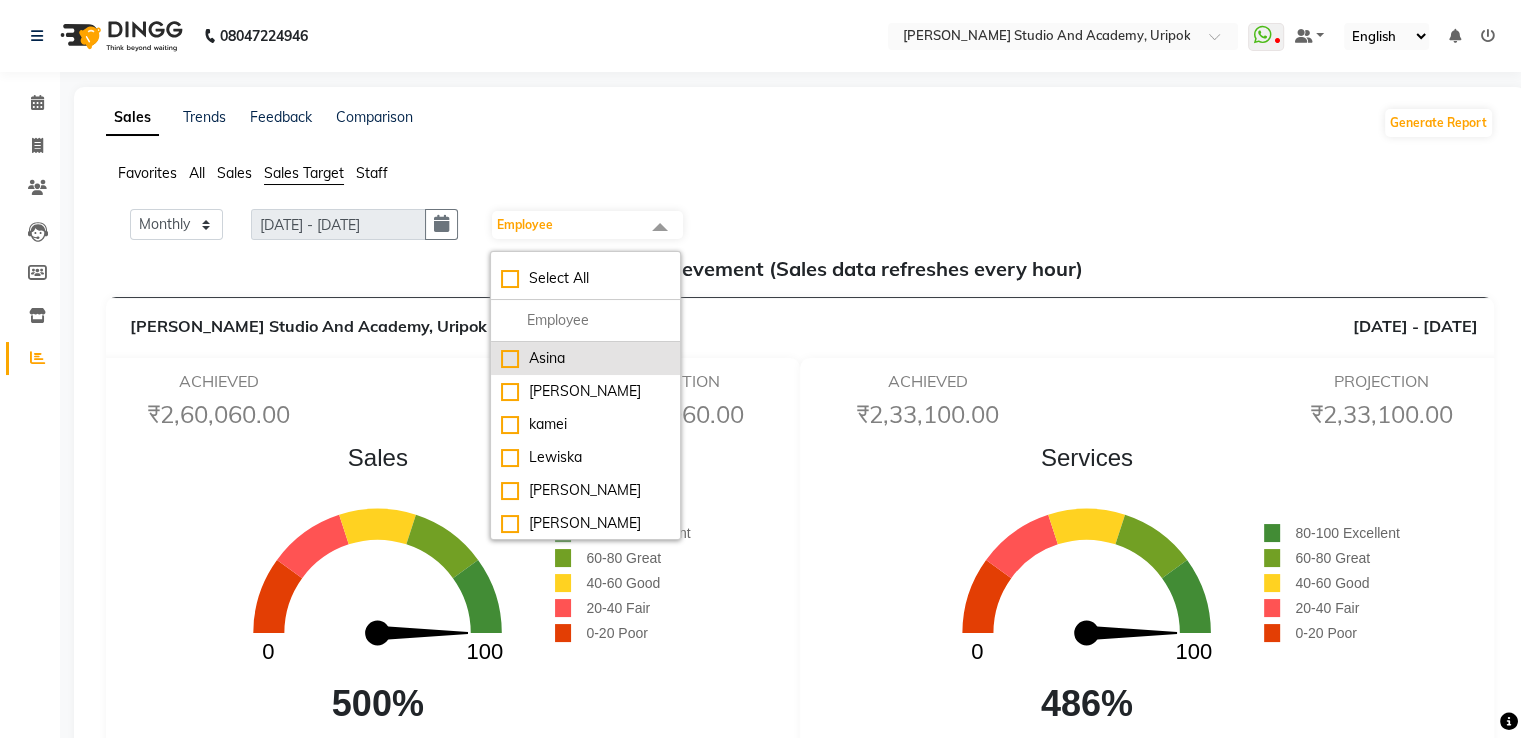 click on "Asina" 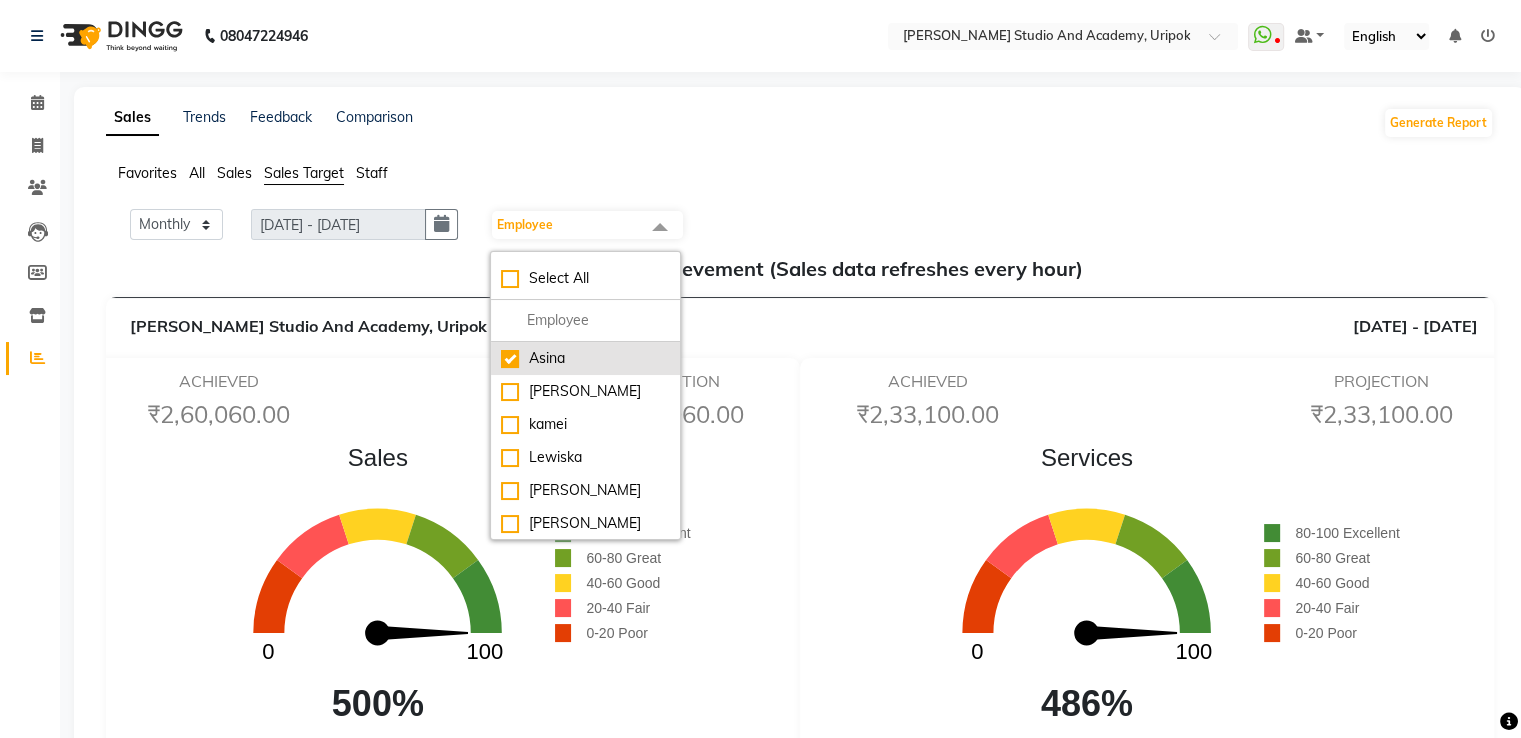 checkbox on "true" 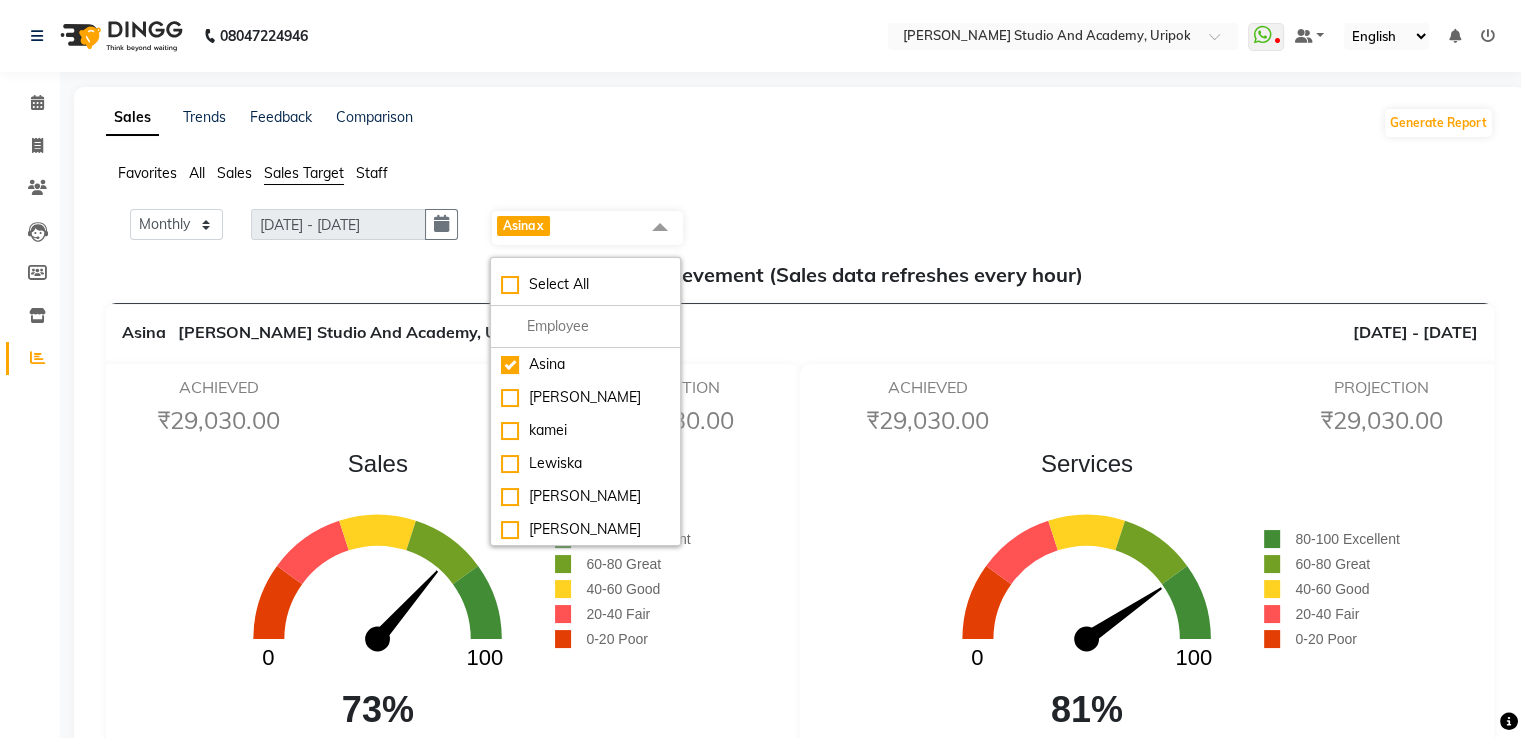 drag, startPoint x: 1441, startPoint y: 221, endPoint x: 1528, endPoint y: 233, distance: 87.823685 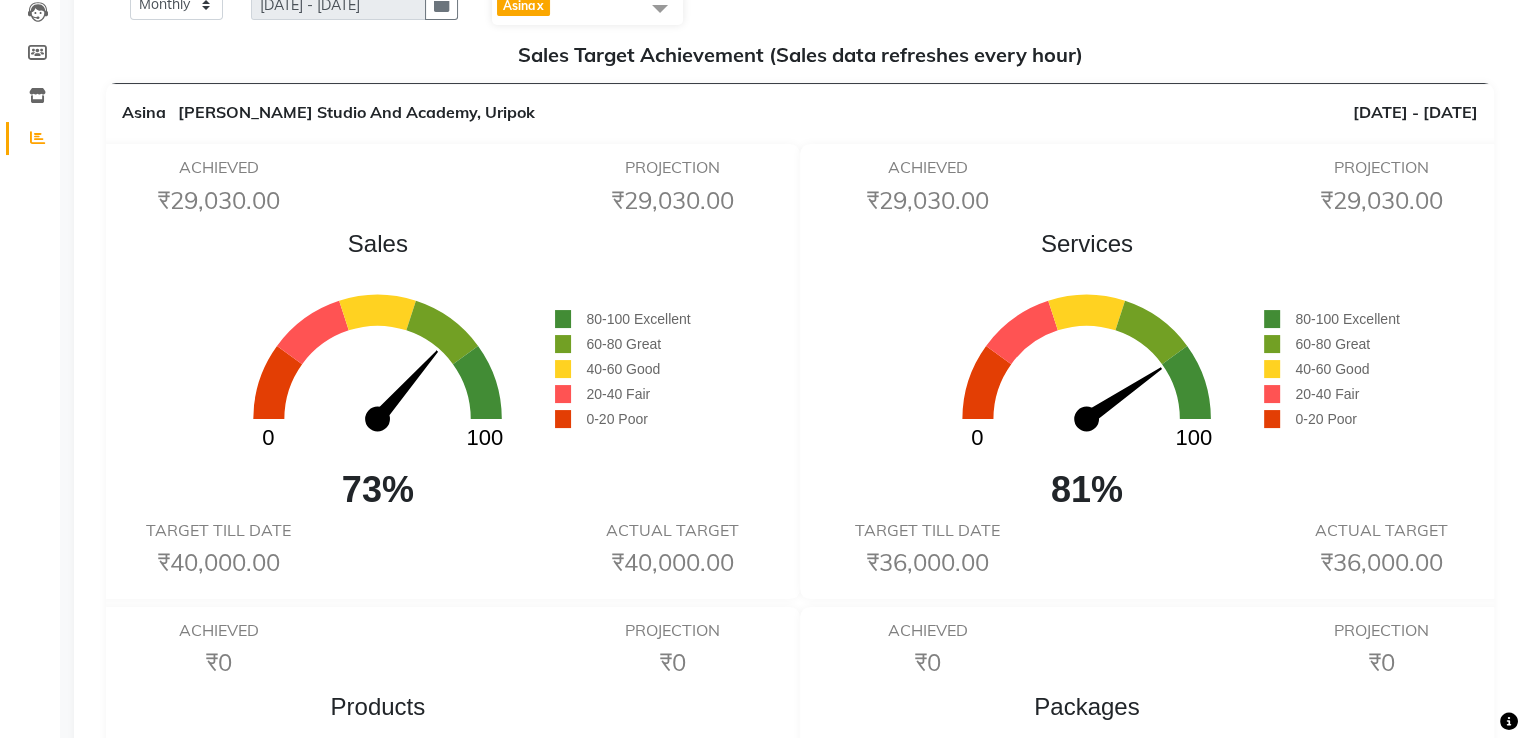 scroll, scrollTop: 234, scrollLeft: 0, axis: vertical 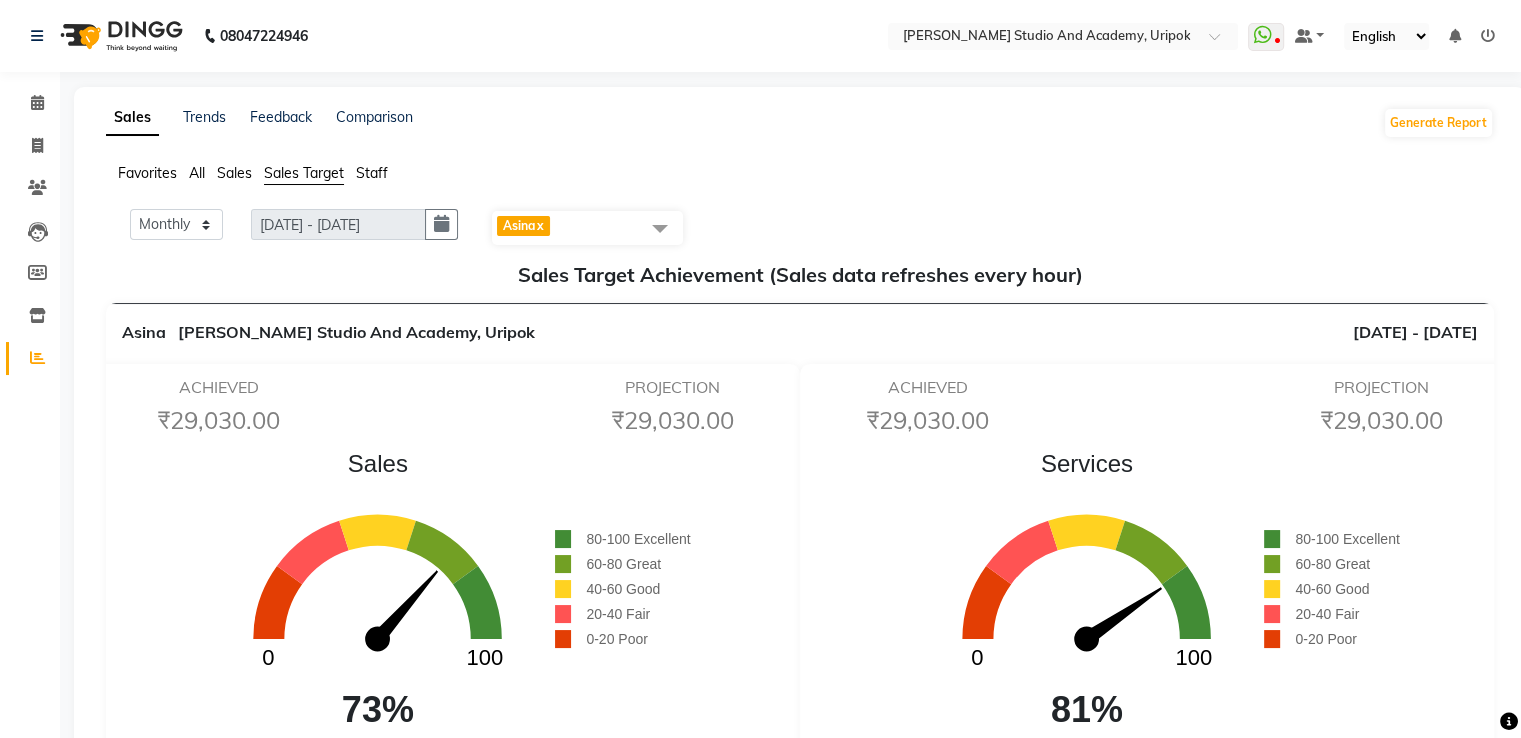 click on "Asina     Robert Naorem Studio And Academy, Uripok 01/06/2025 - 30/06/2025" 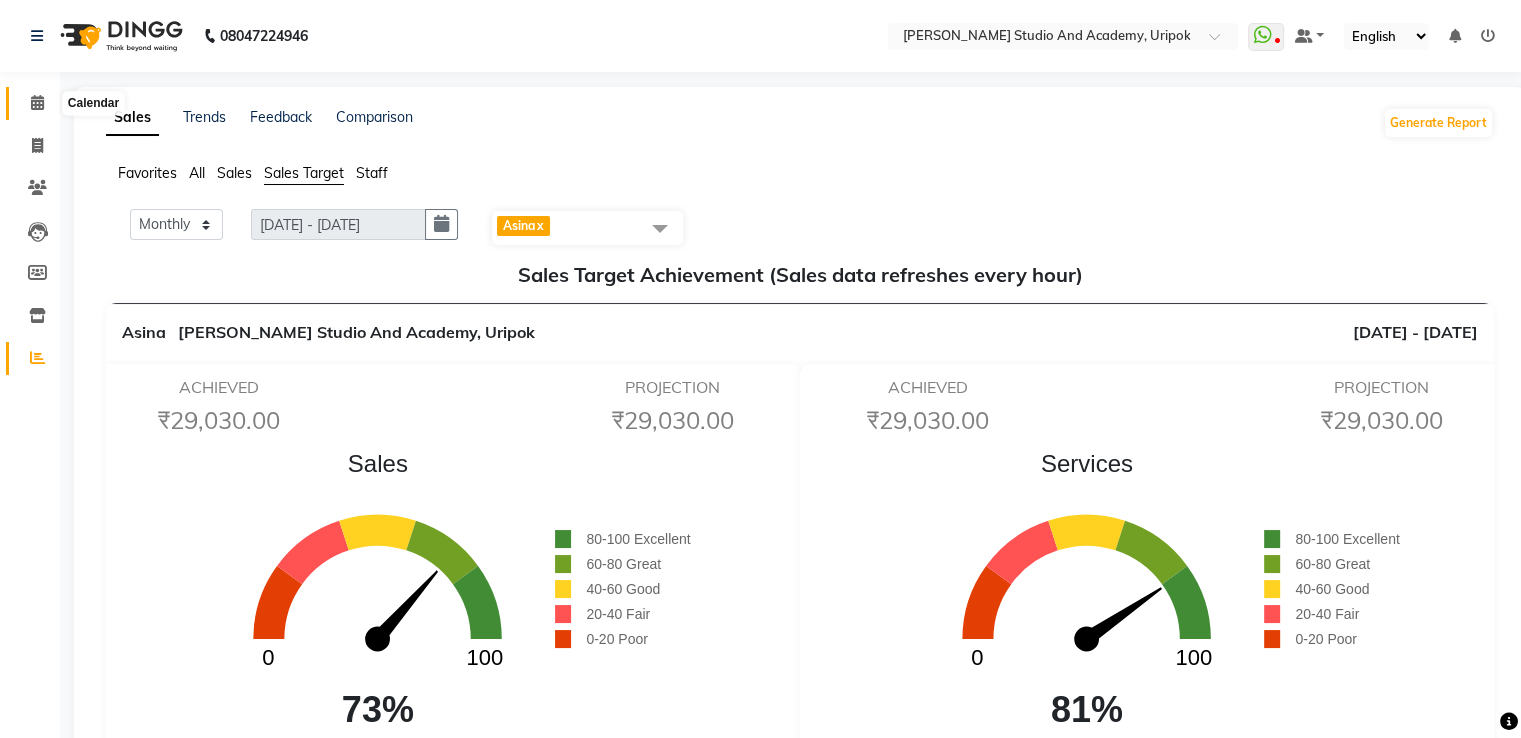 click 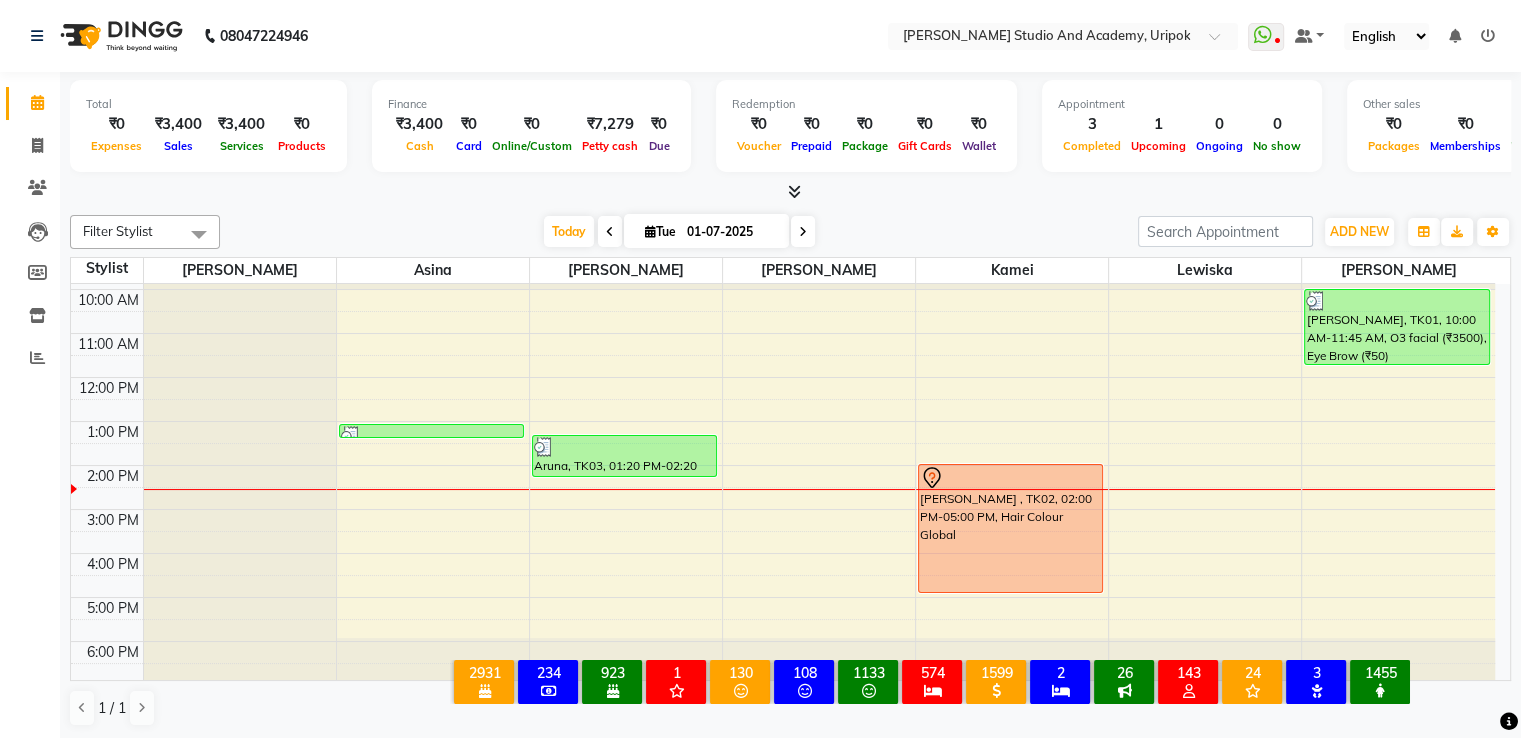 scroll, scrollTop: 0, scrollLeft: 0, axis: both 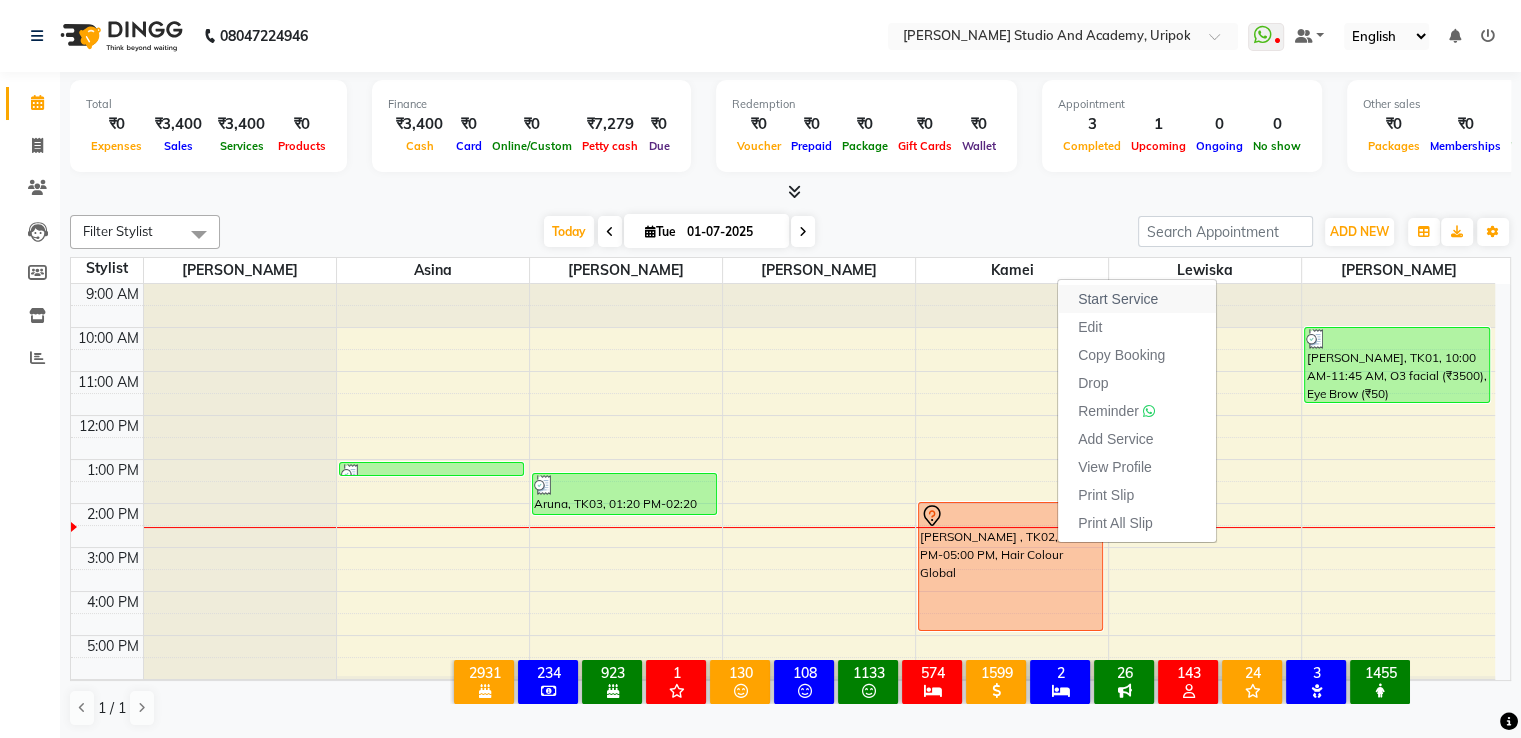 click on "Start Service" at bounding box center [1118, 299] 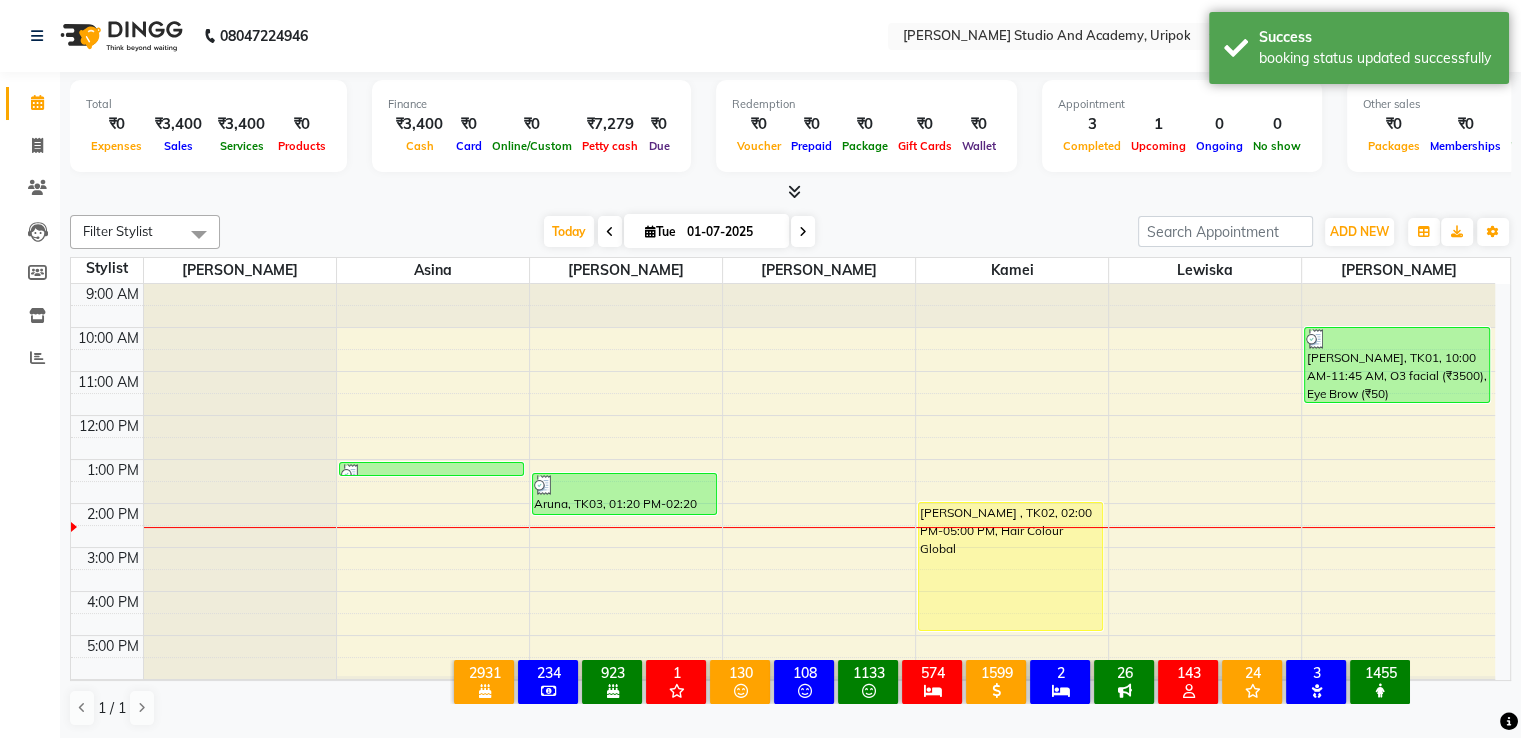click at bounding box center [803, 232] 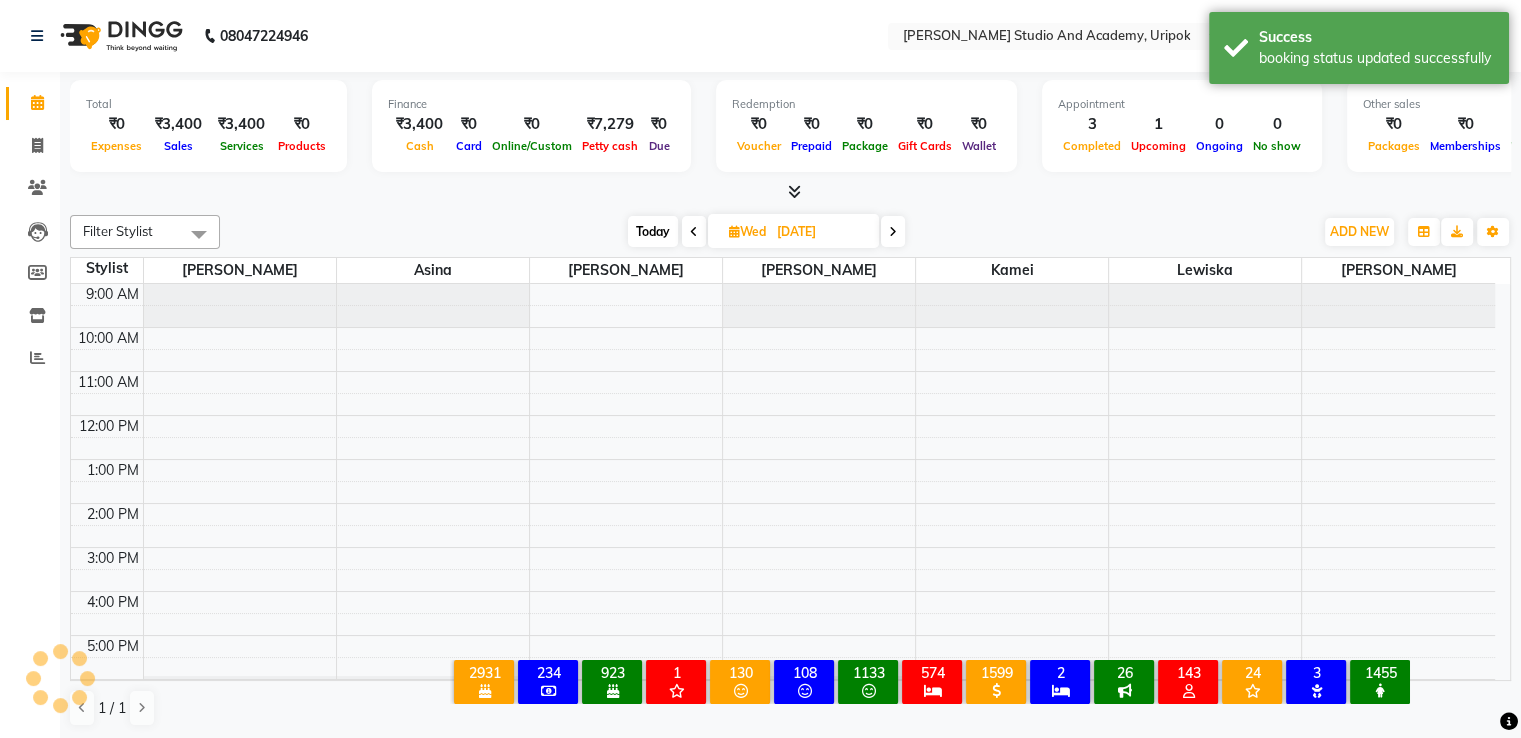 scroll, scrollTop: 38, scrollLeft: 0, axis: vertical 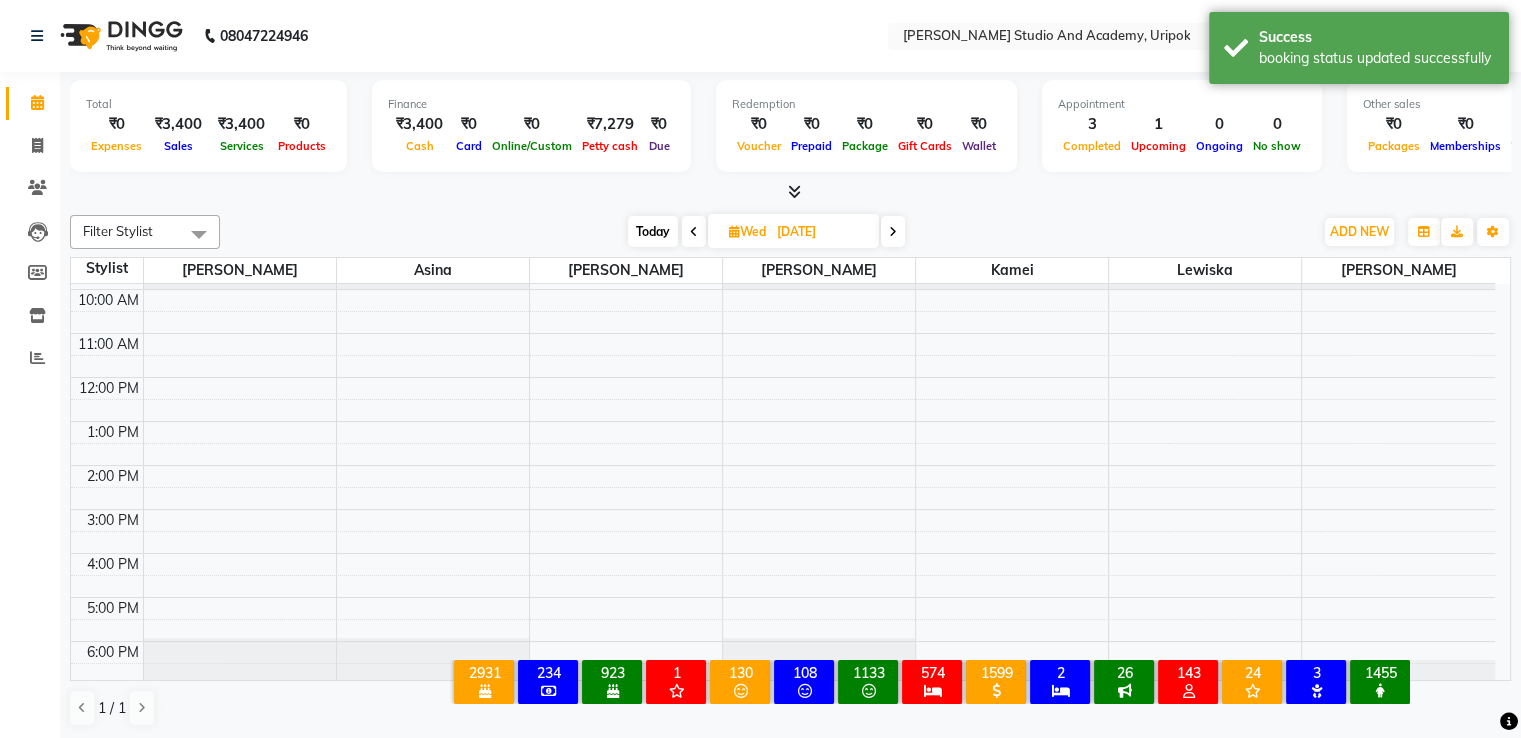 click on "Today" at bounding box center [653, 231] 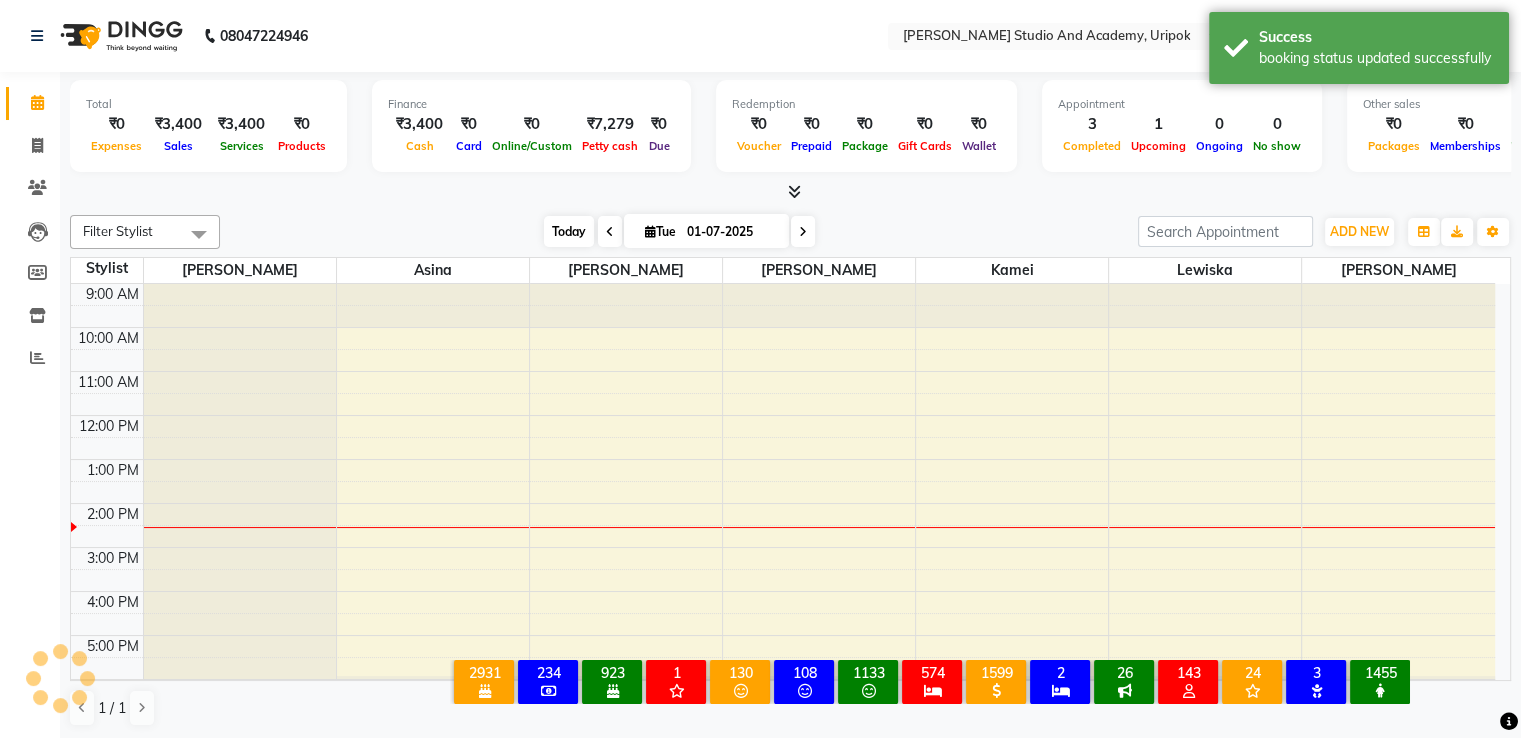 scroll, scrollTop: 38, scrollLeft: 0, axis: vertical 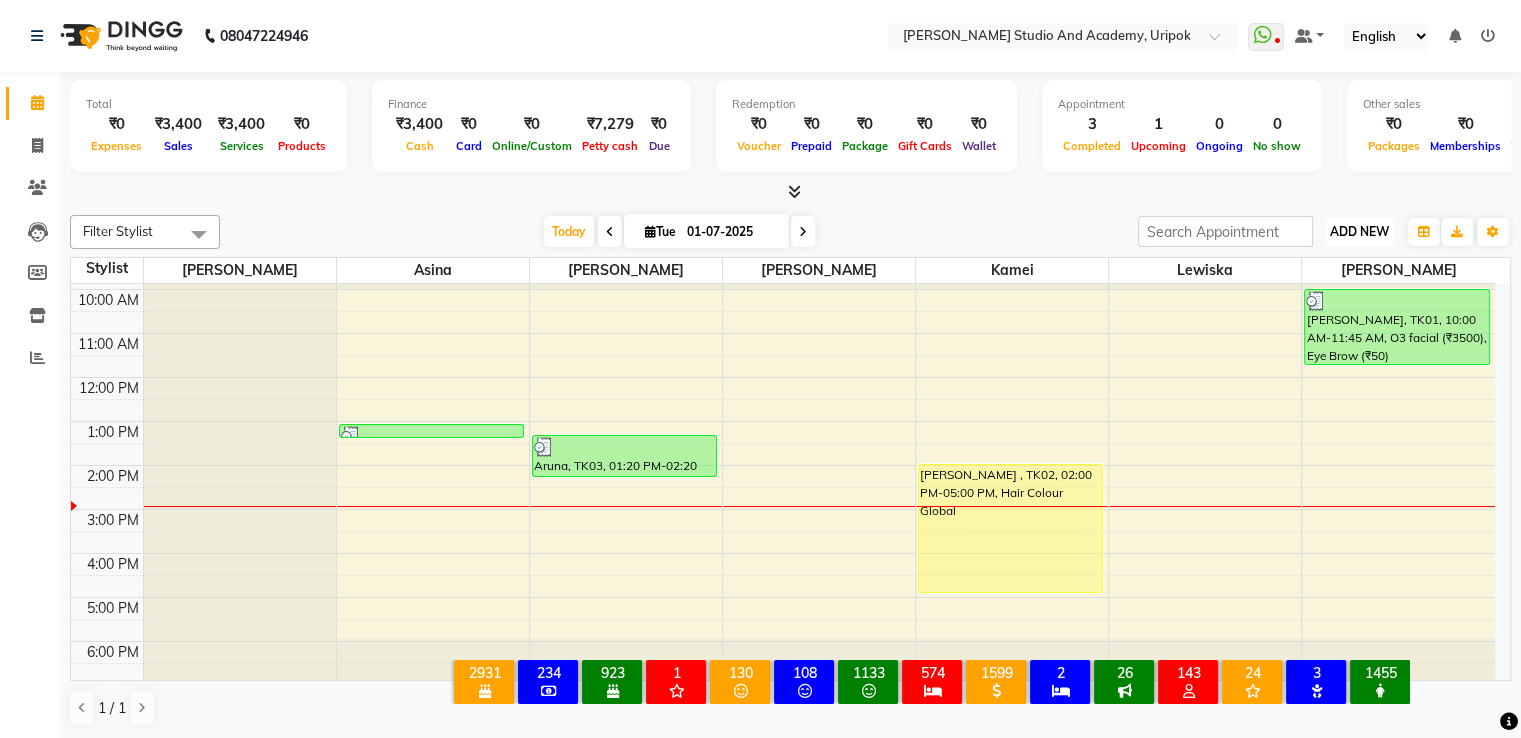 click on "ADD NEW" at bounding box center [1359, 231] 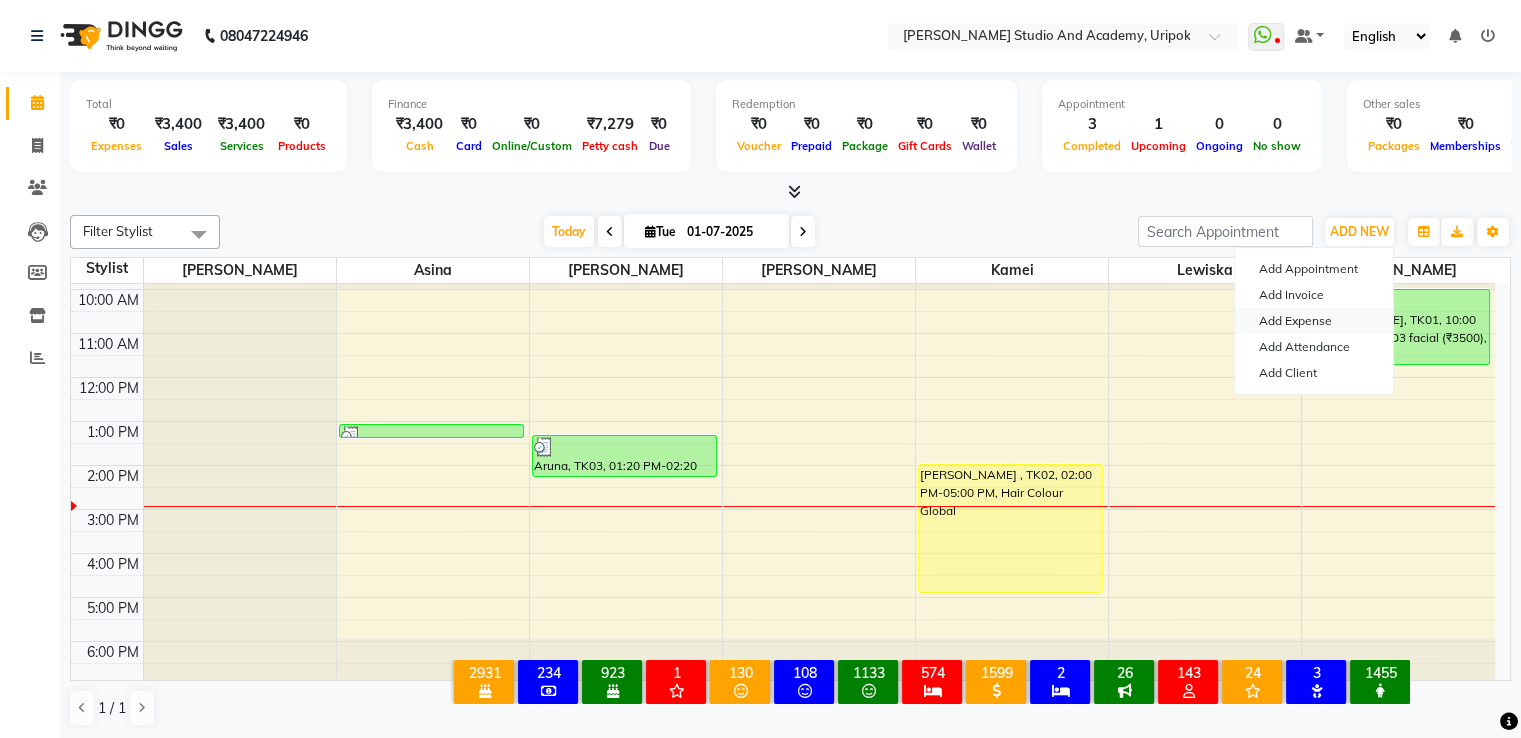 click on "Add Expense" at bounding box center (1314, 321) 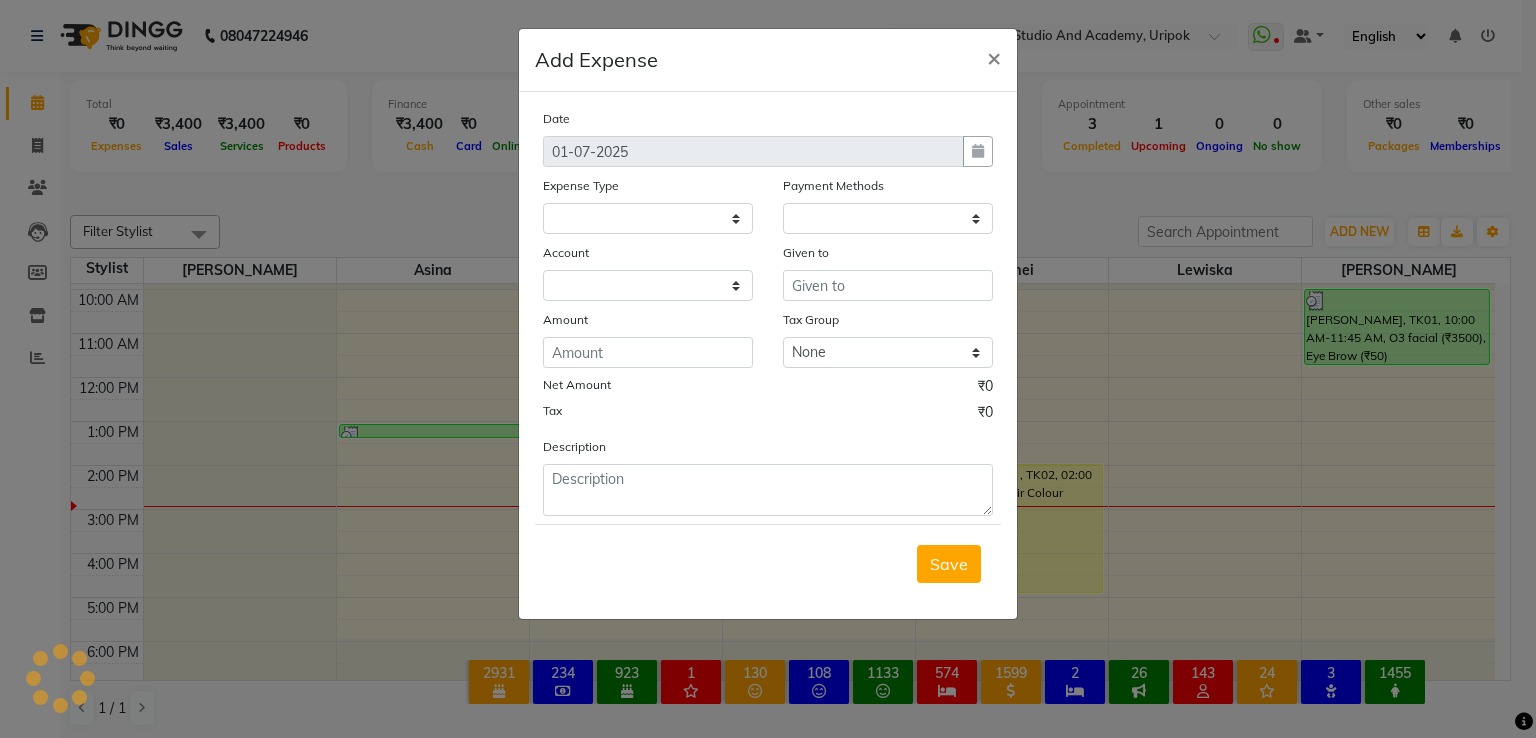 select 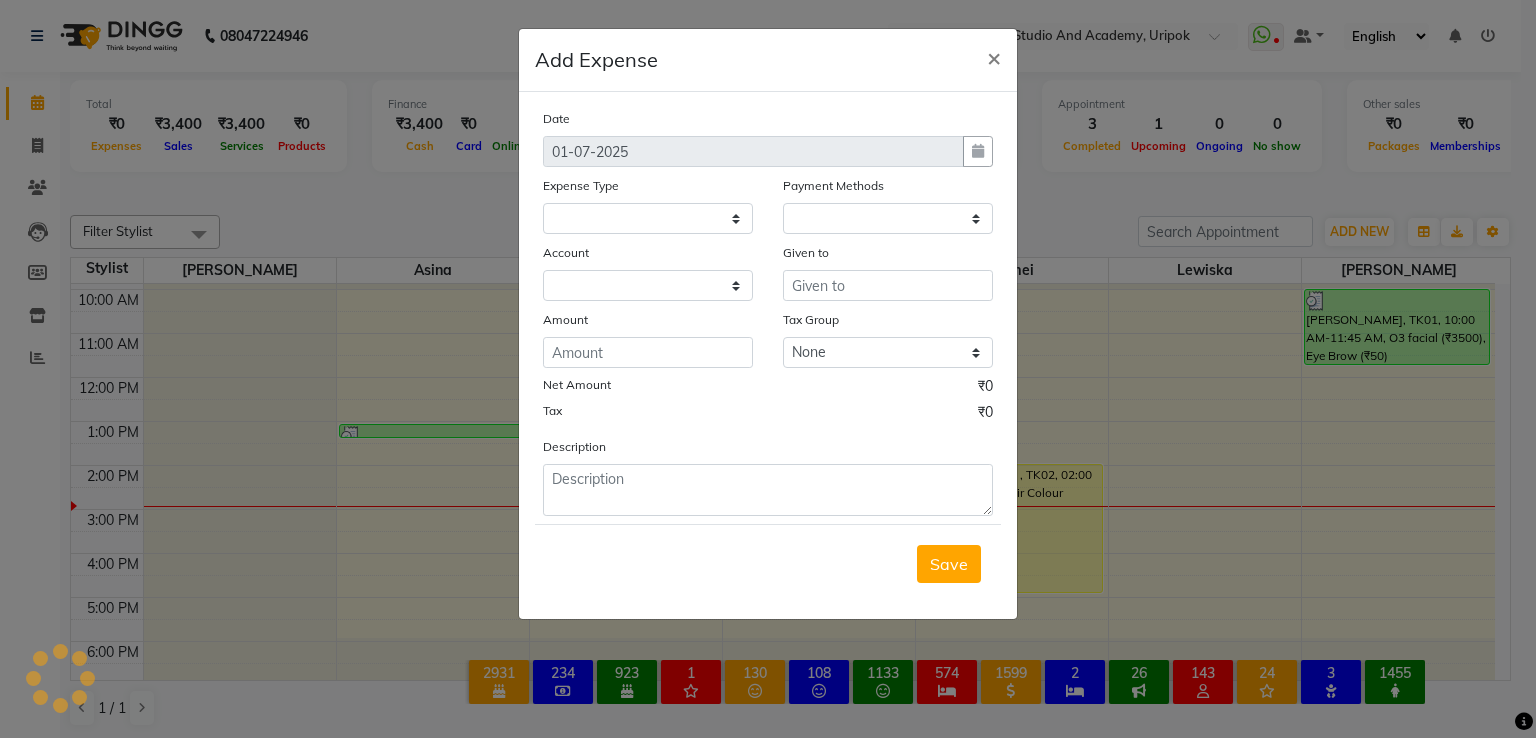 select on "1" 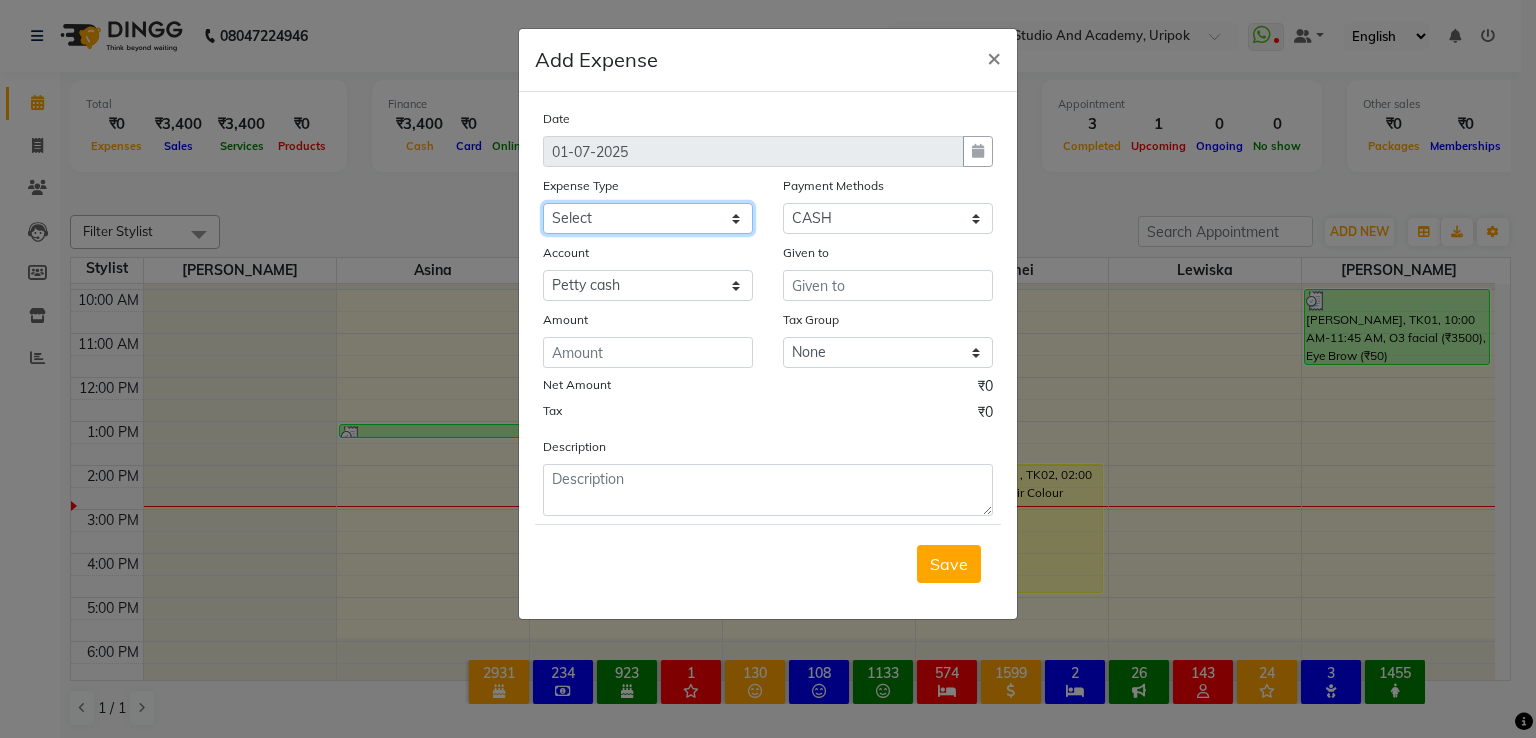 click on "Select Advance Salary Bank charges Car maintenance  Cash transfer to bank Cash transfer to hub Client Snacks Clinical charges Equipment Fuel Govt fee Incentive Insurance International purchase Loan Repayment Maintenance Marketing Miscellaneous MRA Other Pantry Product Rent Salary Staff Snacks Tax Tea & Refreshment Utilities" 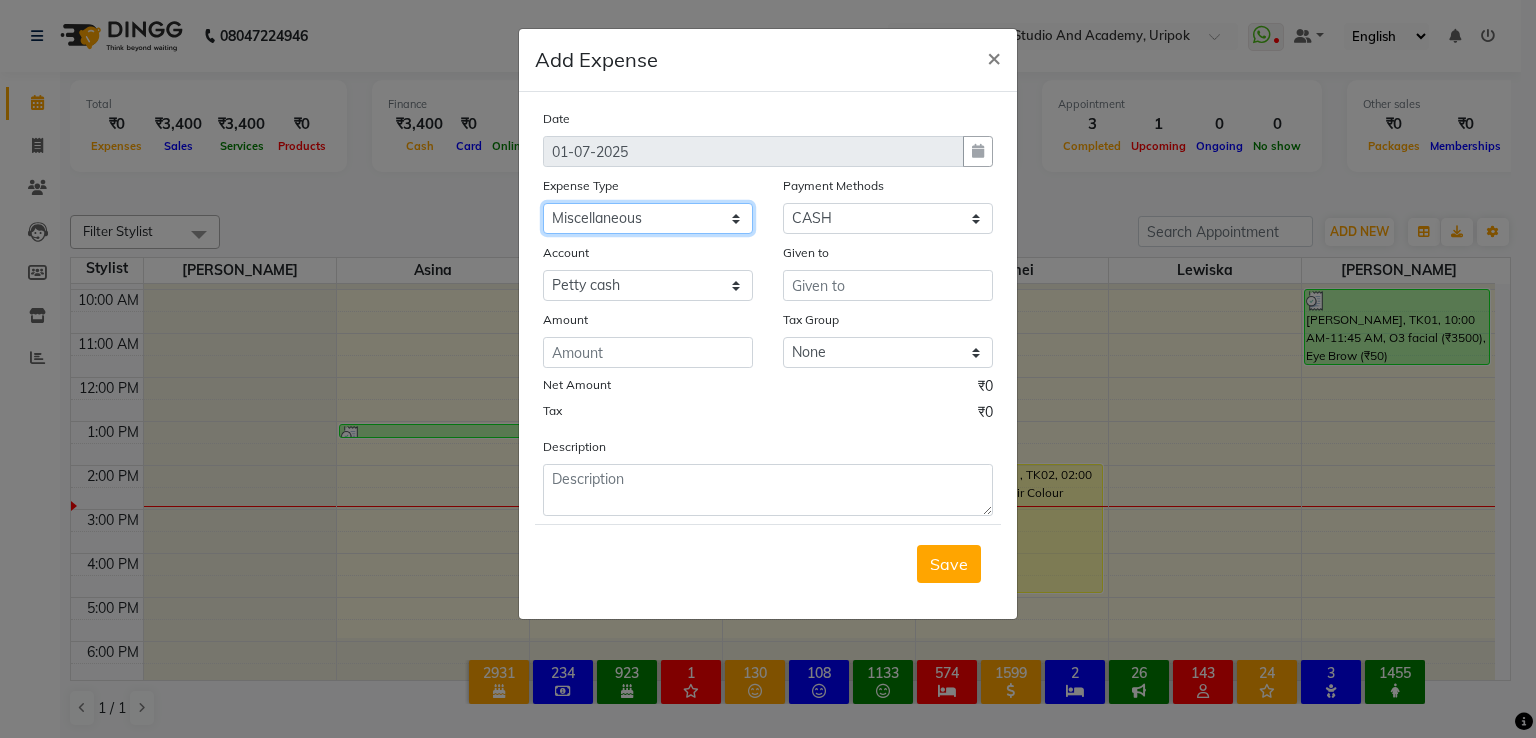 click on "Select Advance Salary Bank charges Car maintenance  Cash transfer to bank Cash transfer to hub Client Snacks Clinical charges Equipment Fuel Govt fee Incentive Insurance International purchase Loan Repayment Maintenance Marketing Miscellaneous MRA Other Pantry Product Rent Salary Staff Snacks Tax Tea & Refreshment Utilities" 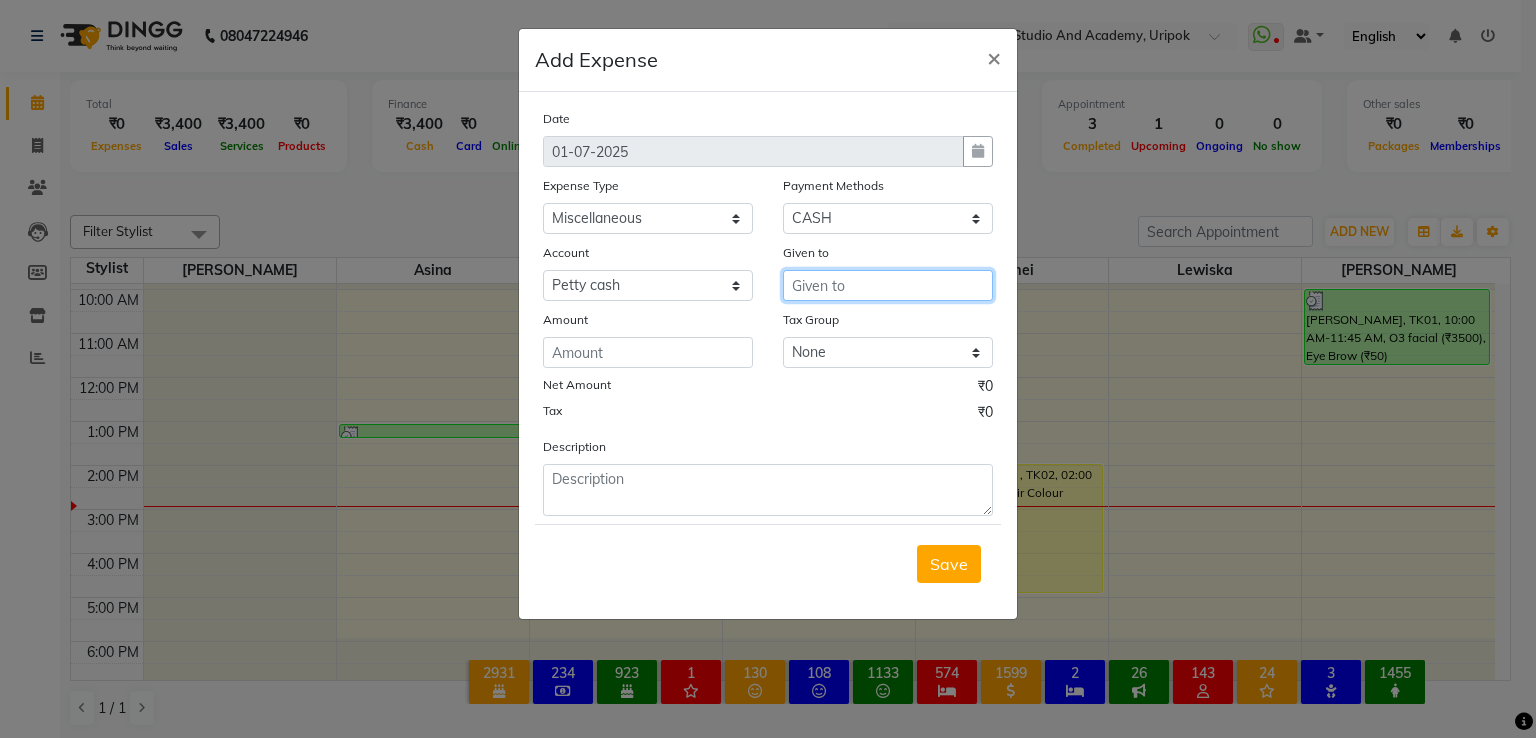 click at bounding box center [888, 285] 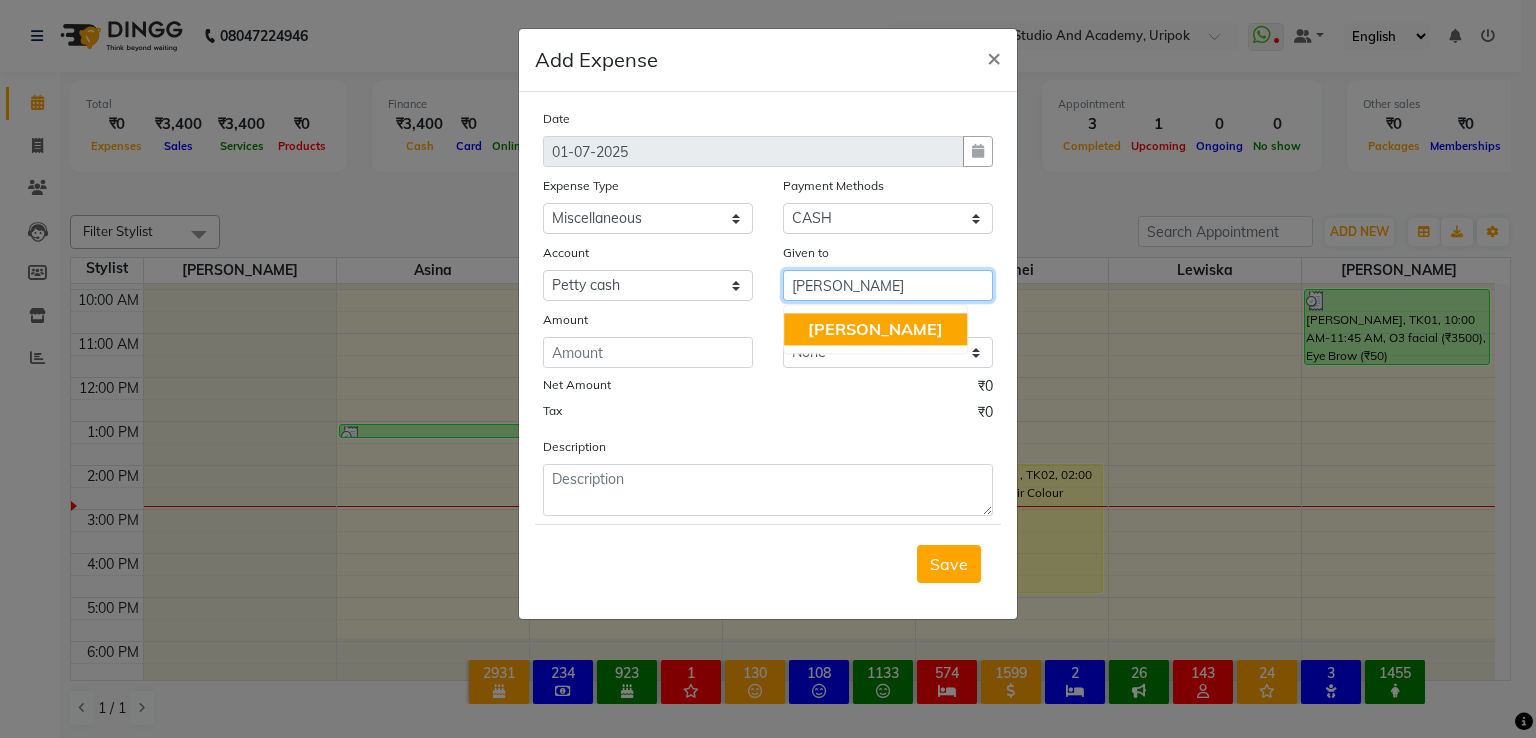 type on "sonka" 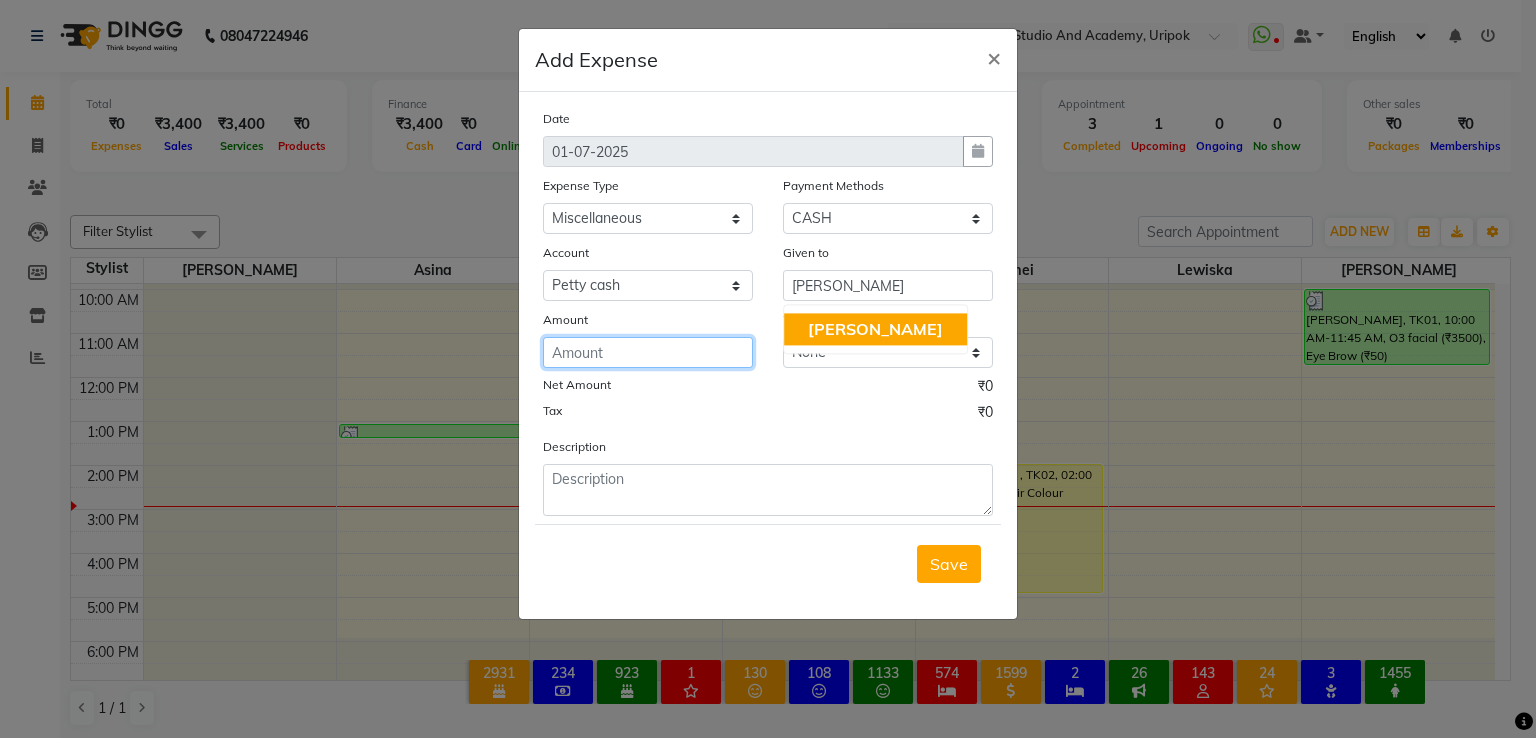 click 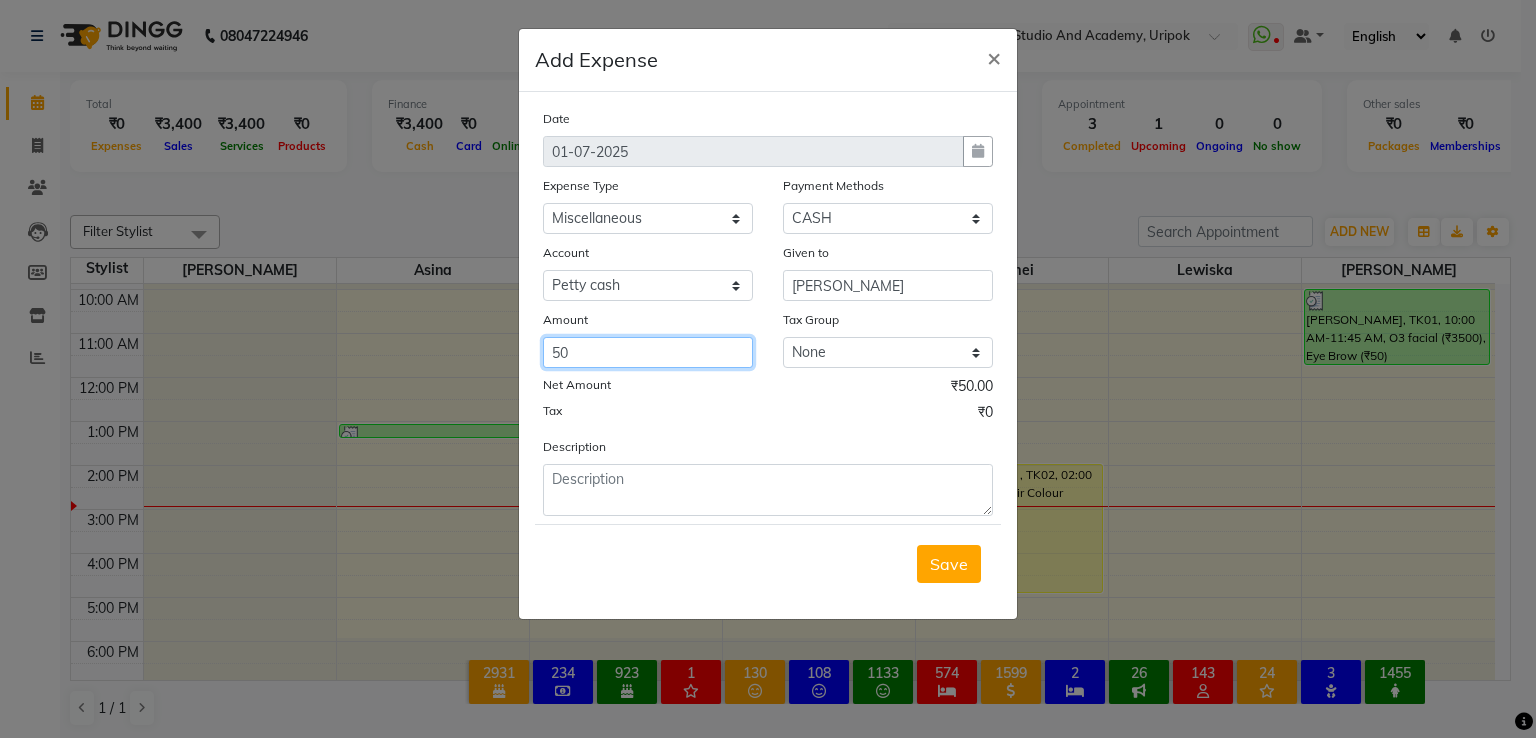 type on "50" 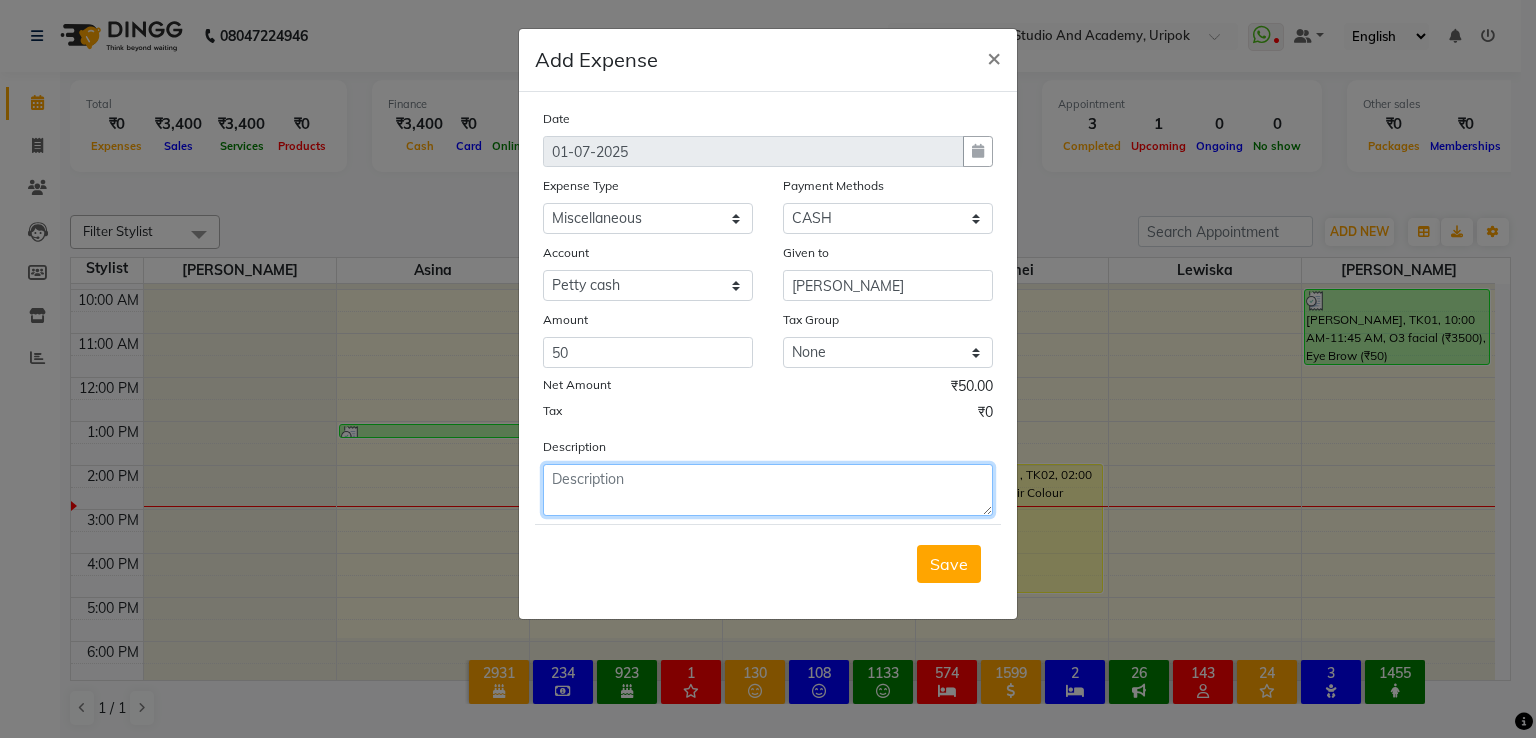 click 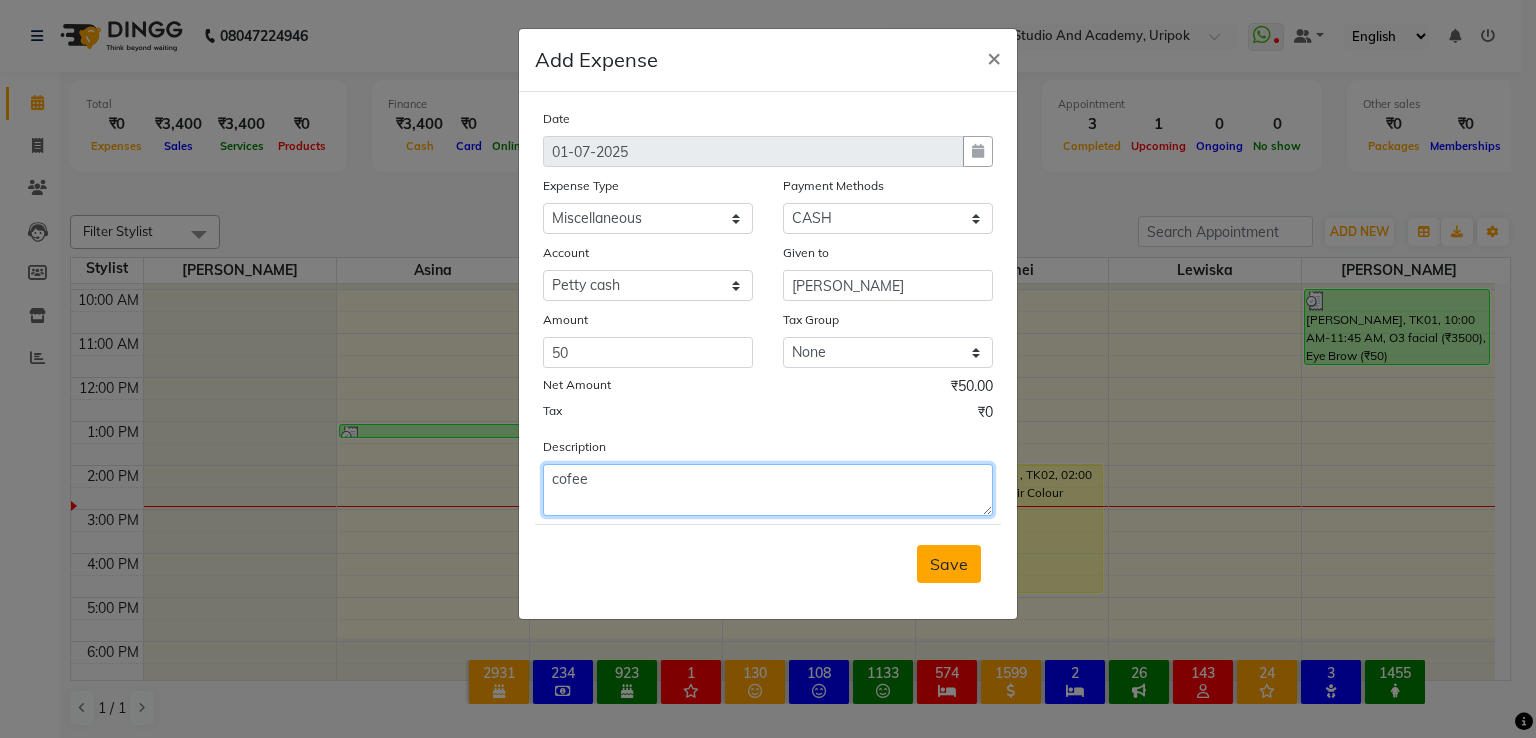 type on "cofee" 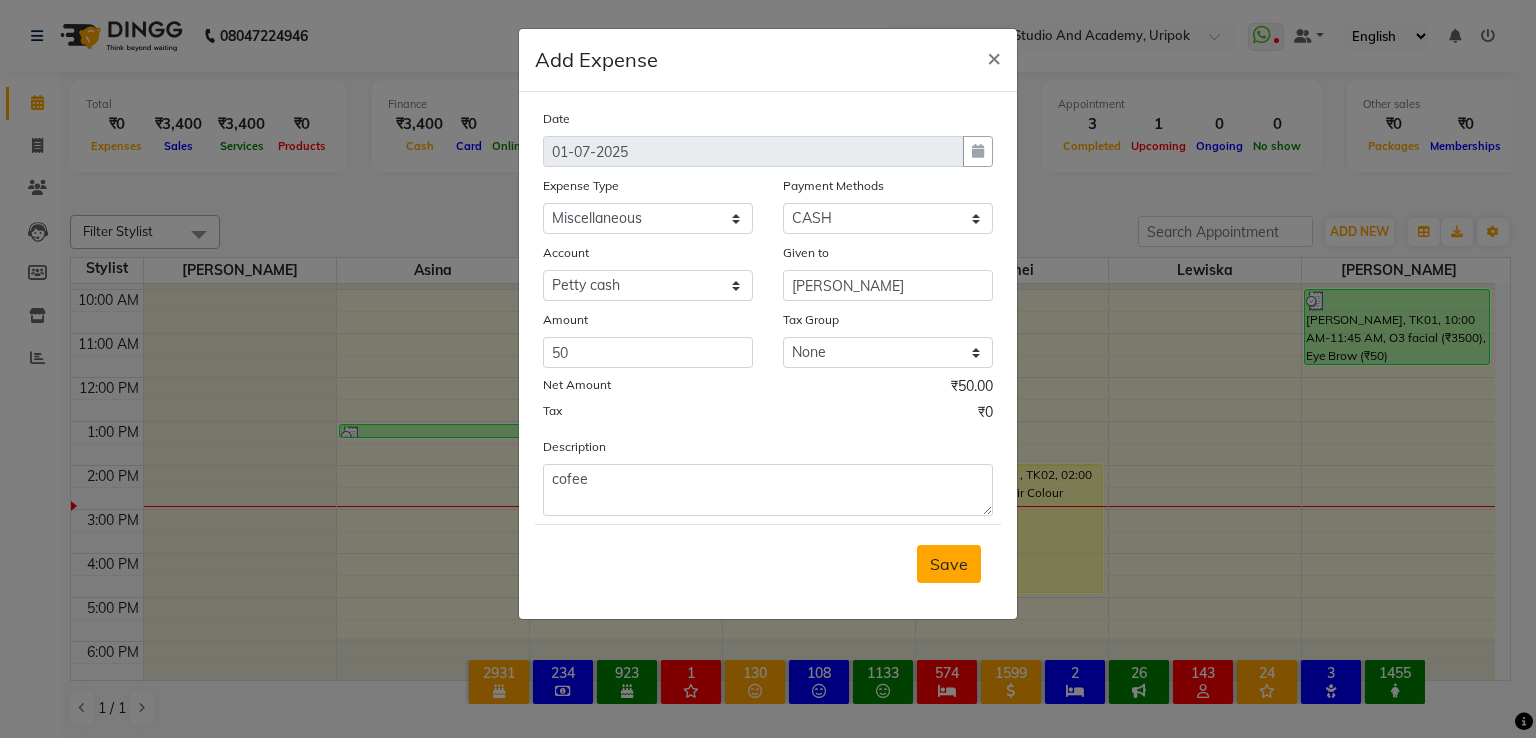 click on "Save" at bounding box center [949, 564] 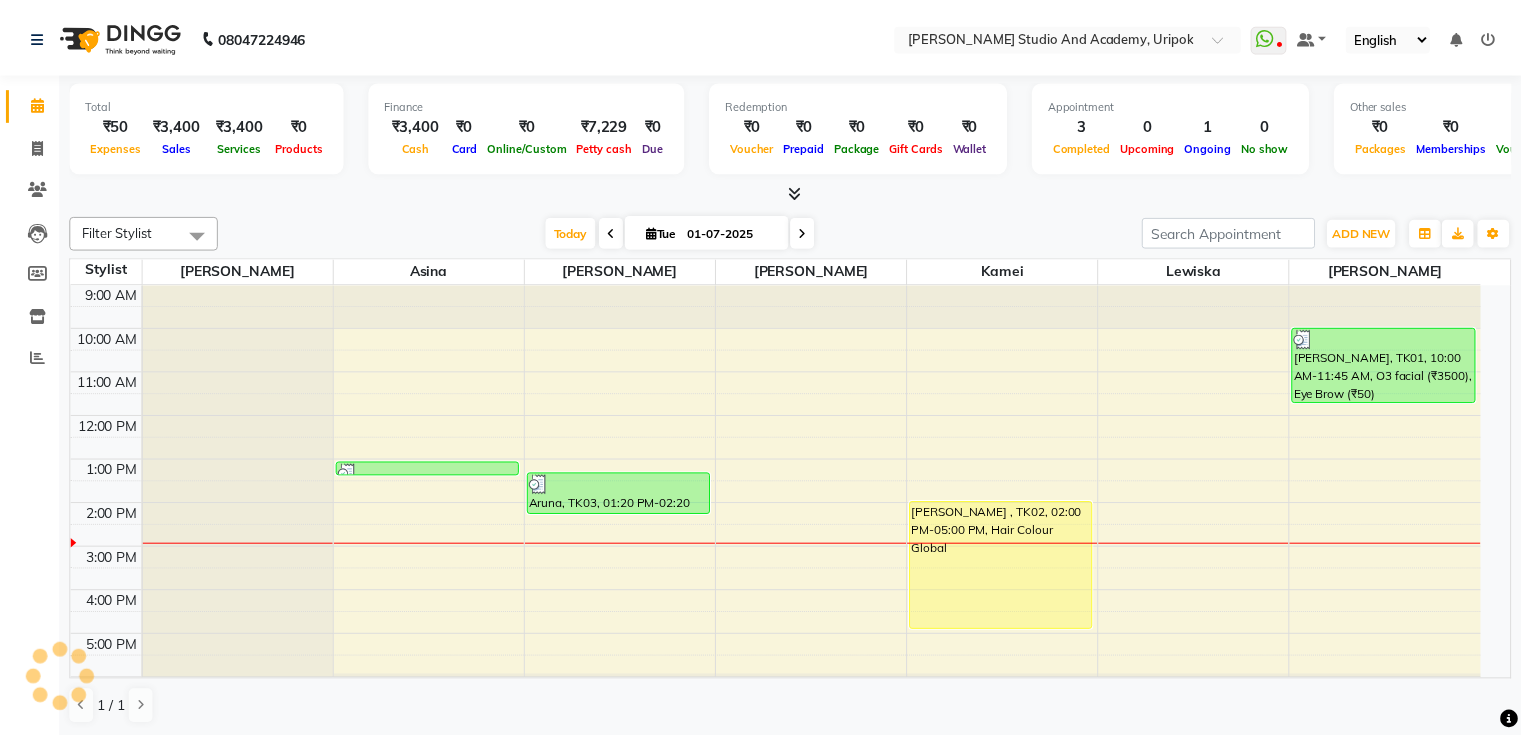 scroll, scrollTop: 0, scrollLeft: 0, axis: both 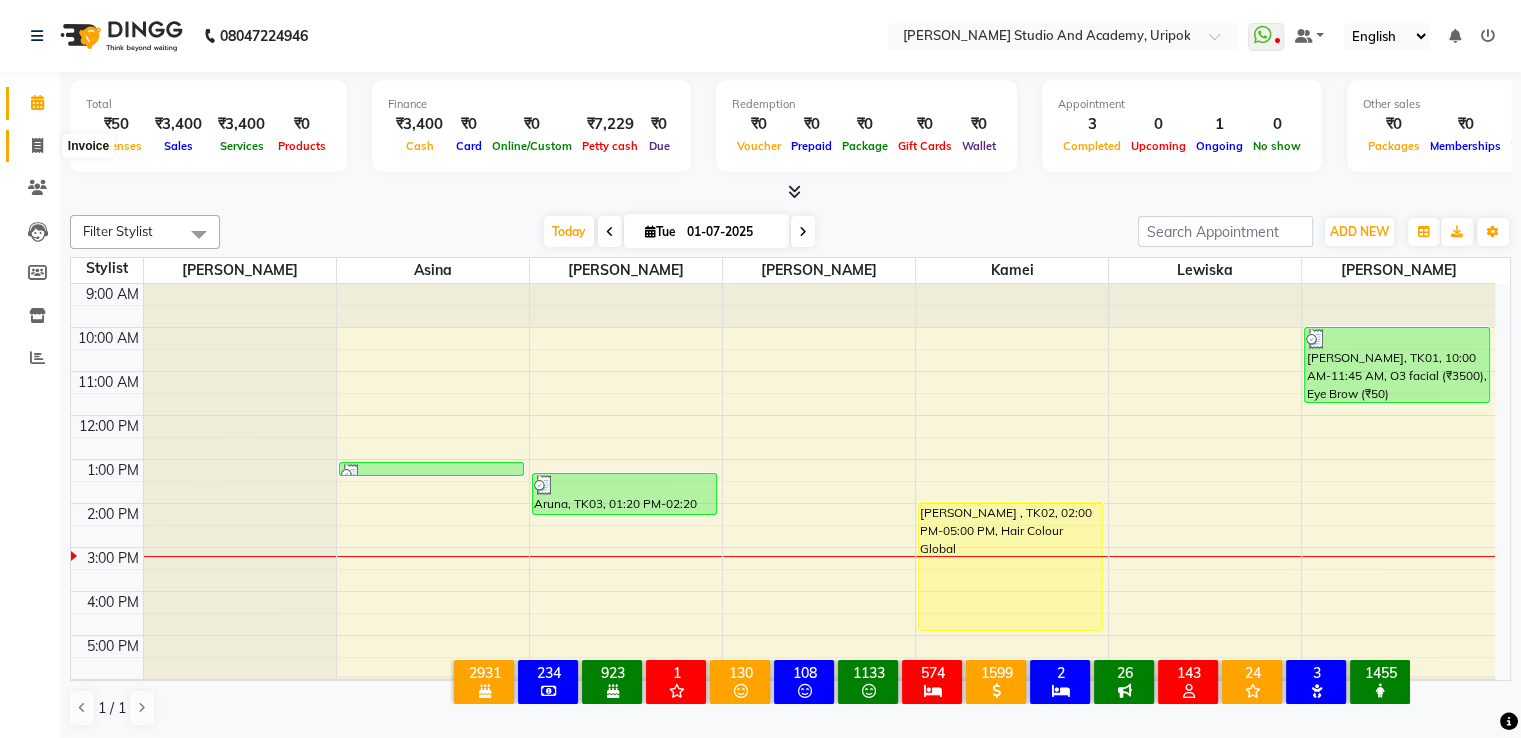 click 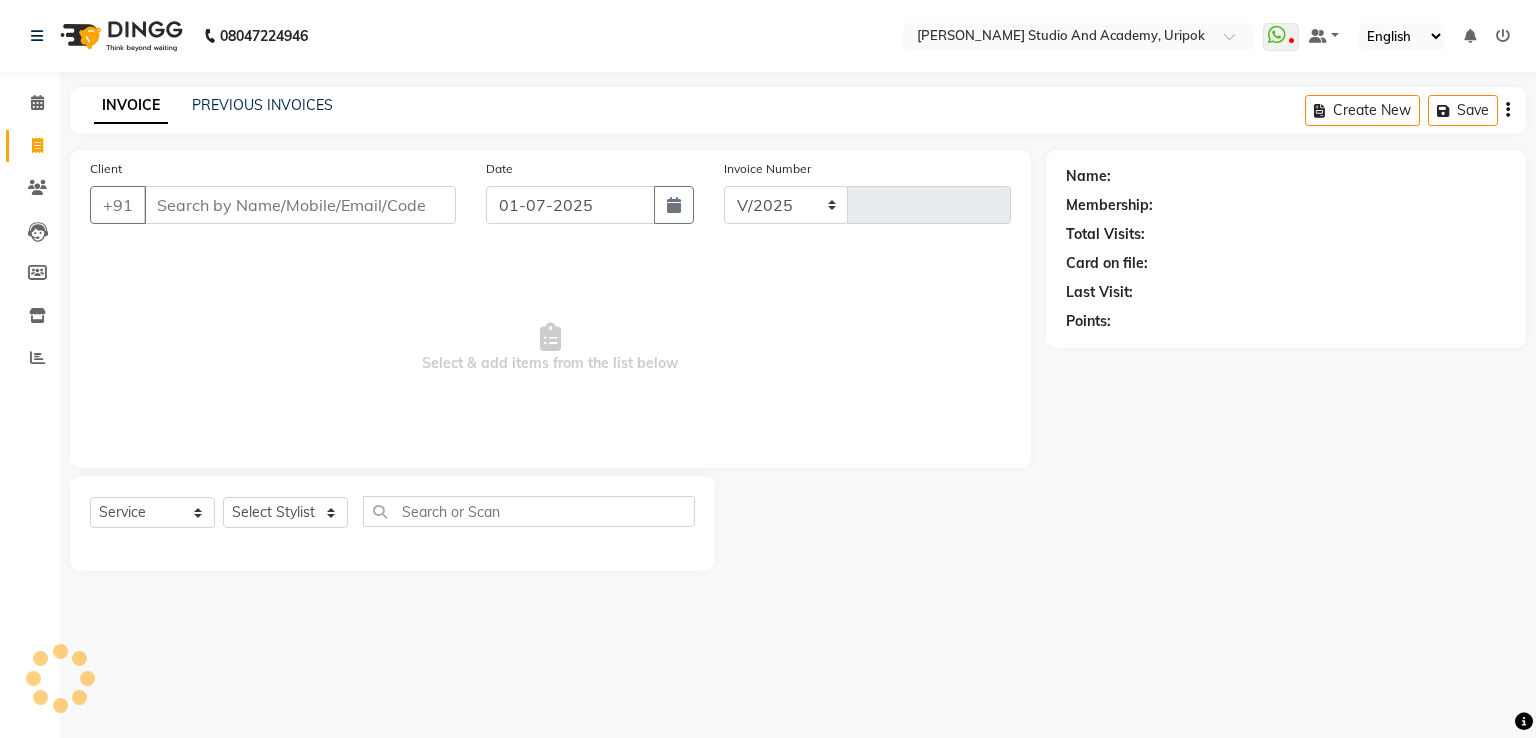 select on "4880" 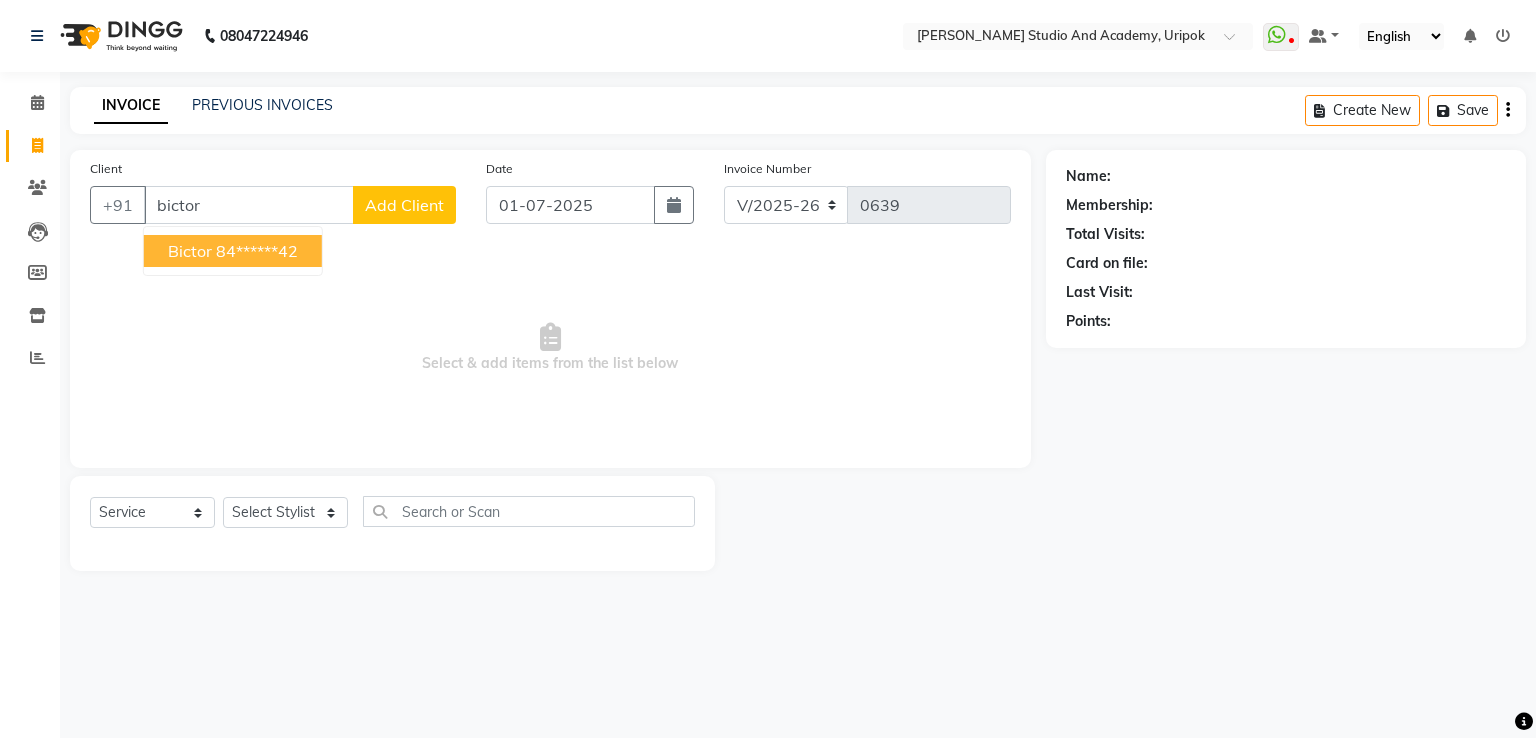 click on "84******42" at bounding box center (257, 251) 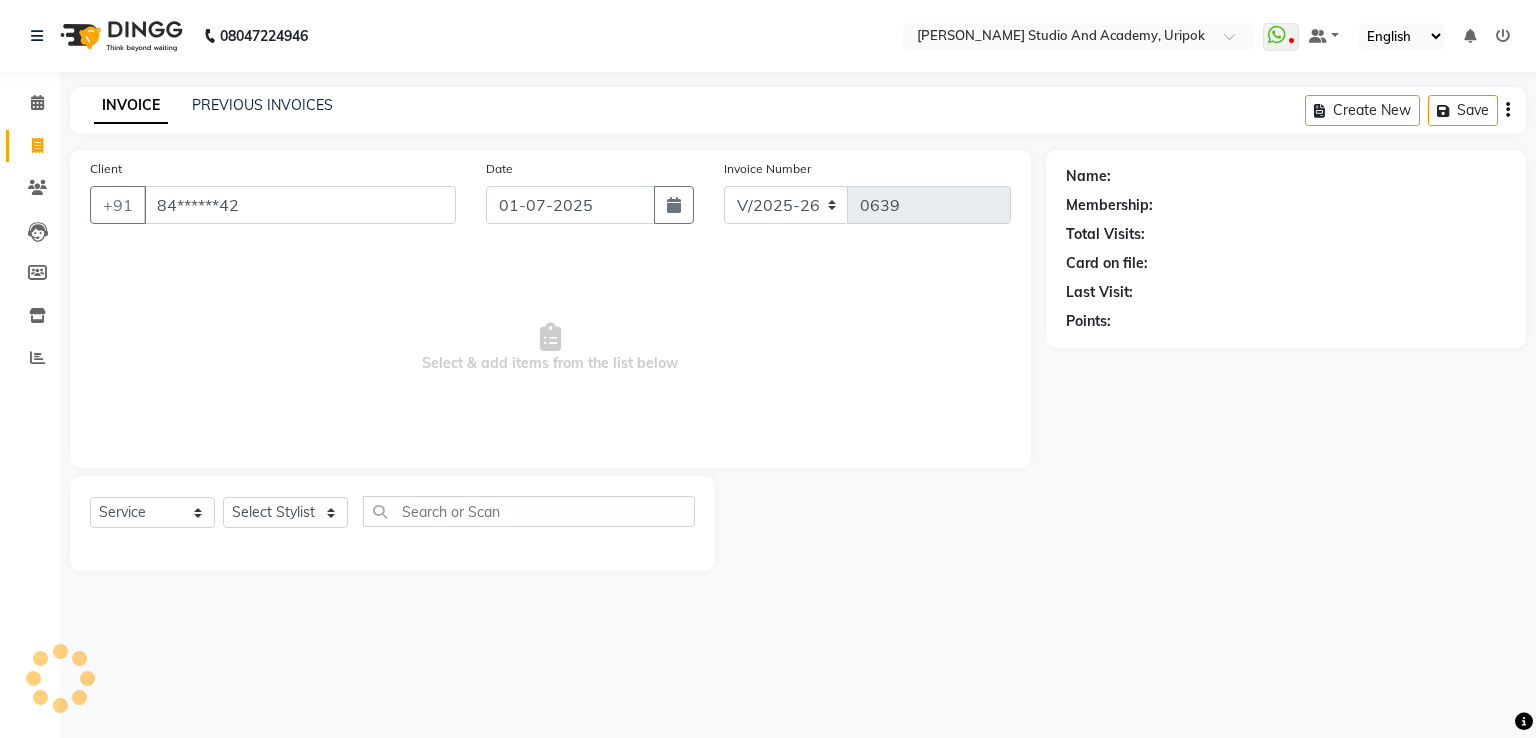 type on "84******42" 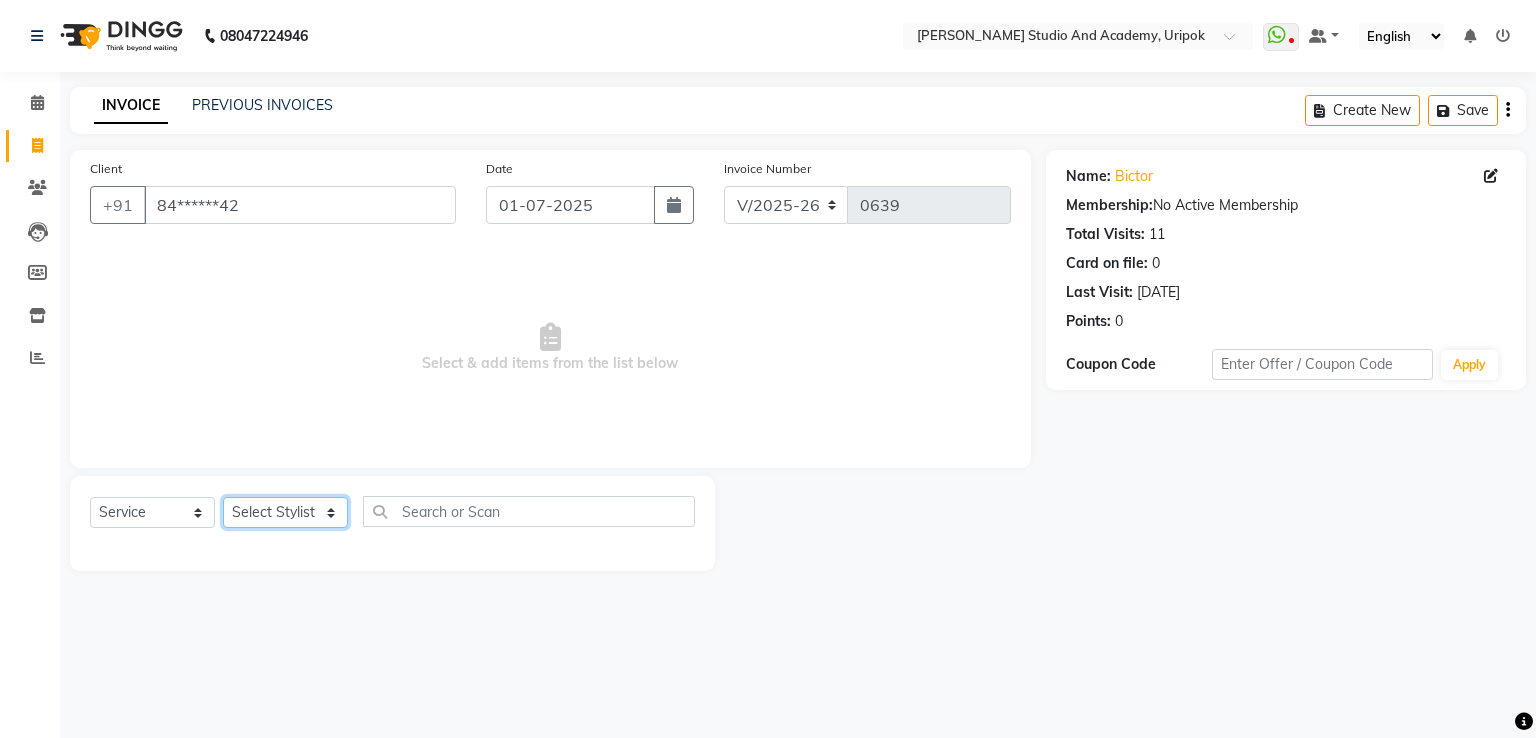 click on "Select Stylist [PERSON_NAME] kamei [PERSON_NAME] [PERSON_NAME] [PERSON_NAME]" 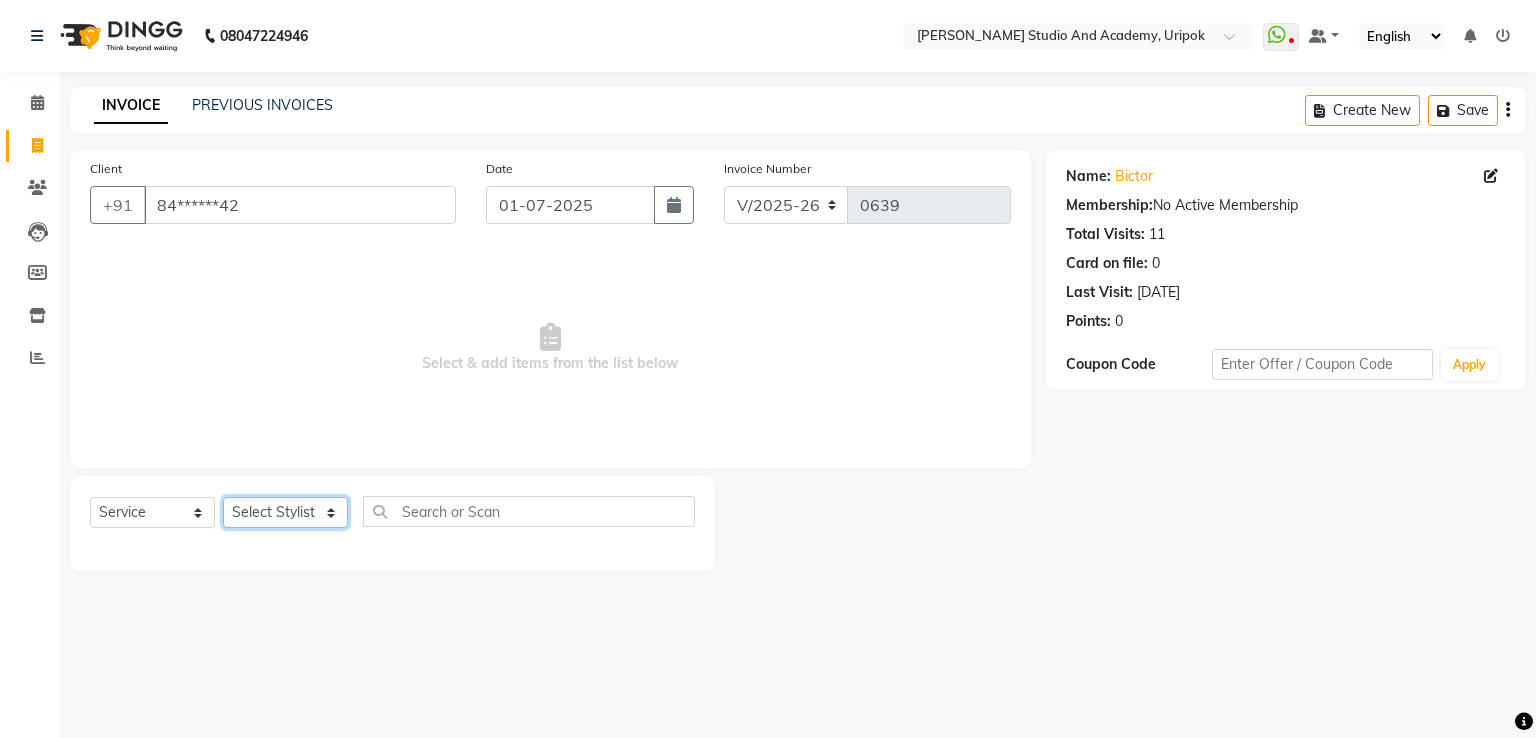 select on "29614" 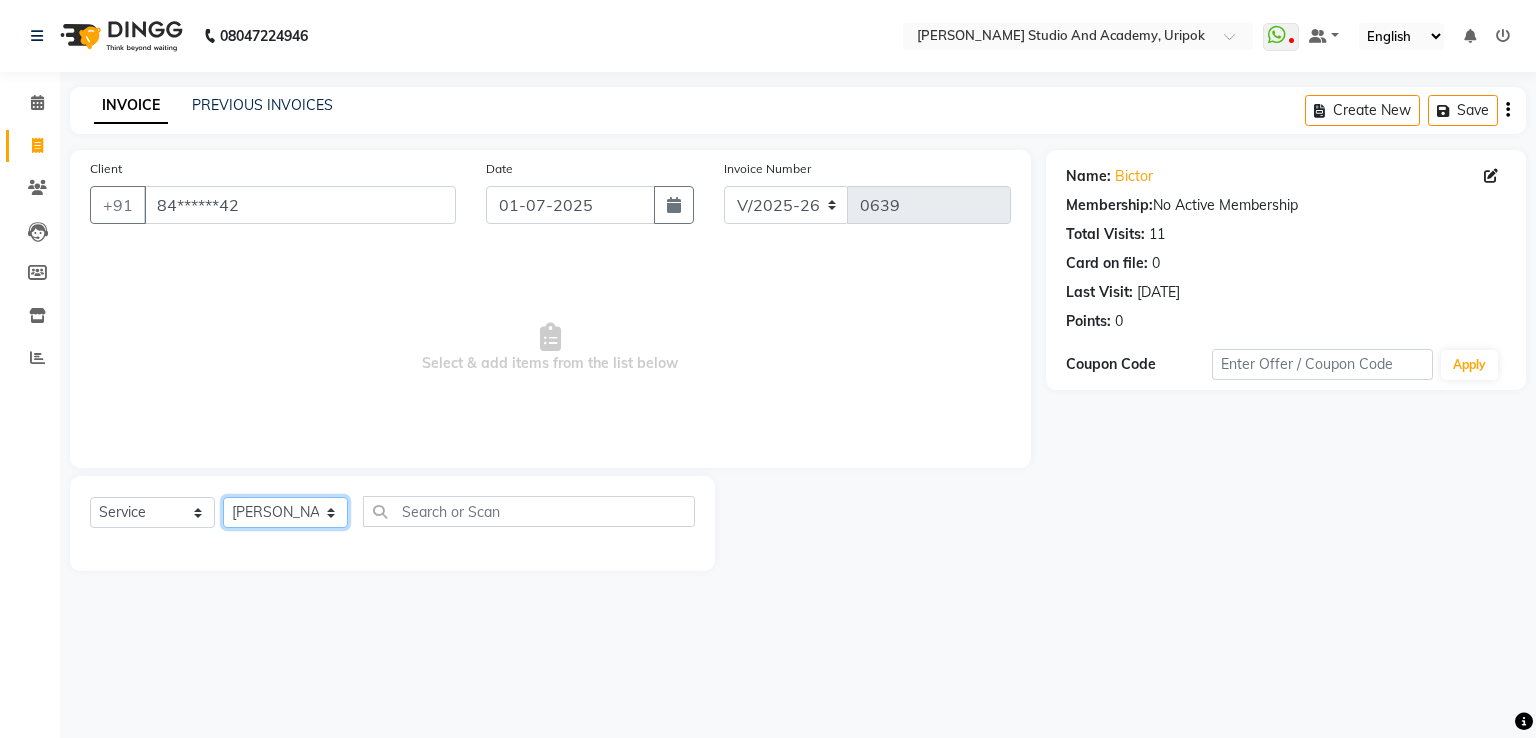 click on "Select Stylist [PERSON_NAME] kamei [PERSON_NAME] [PERSON_NAME] [PERSON_NAME]" 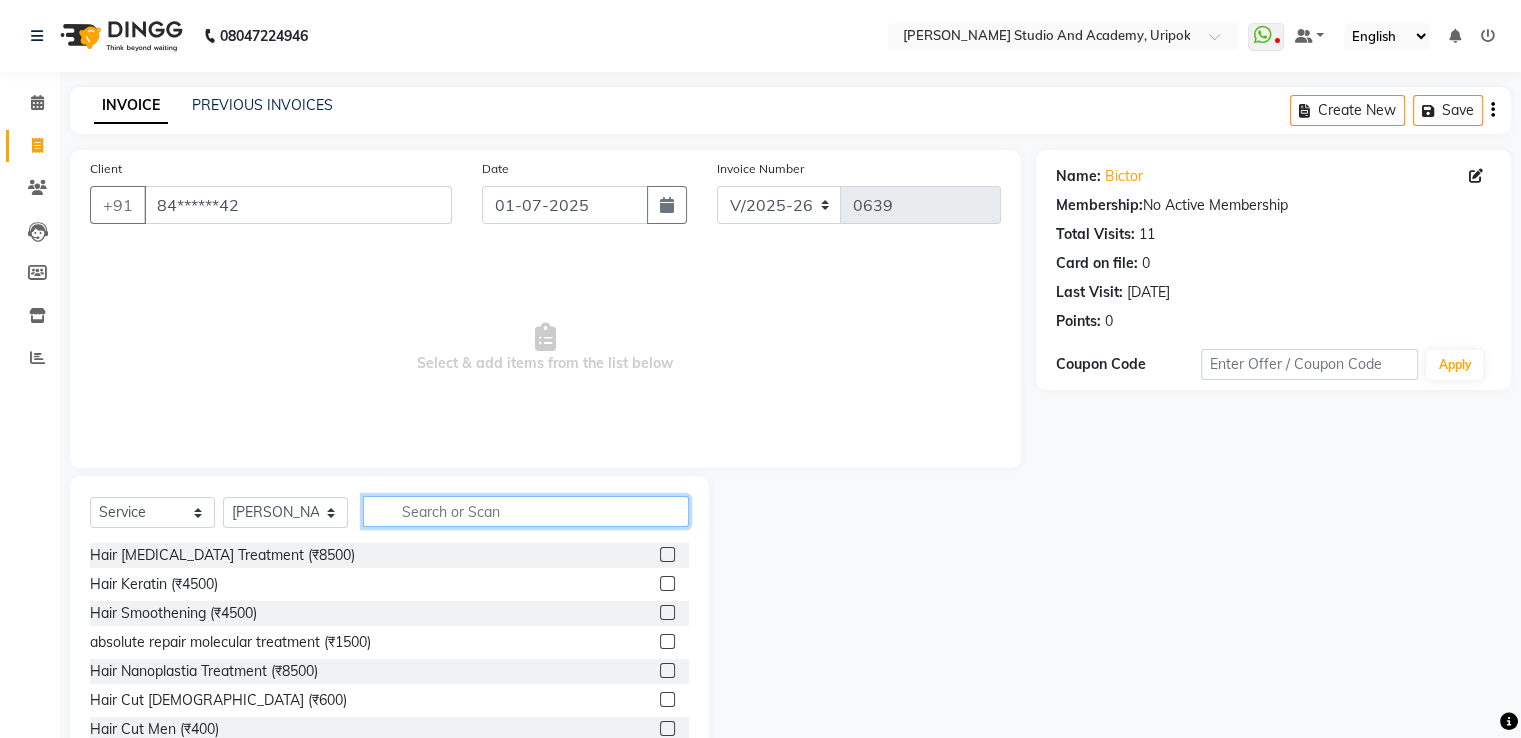 click 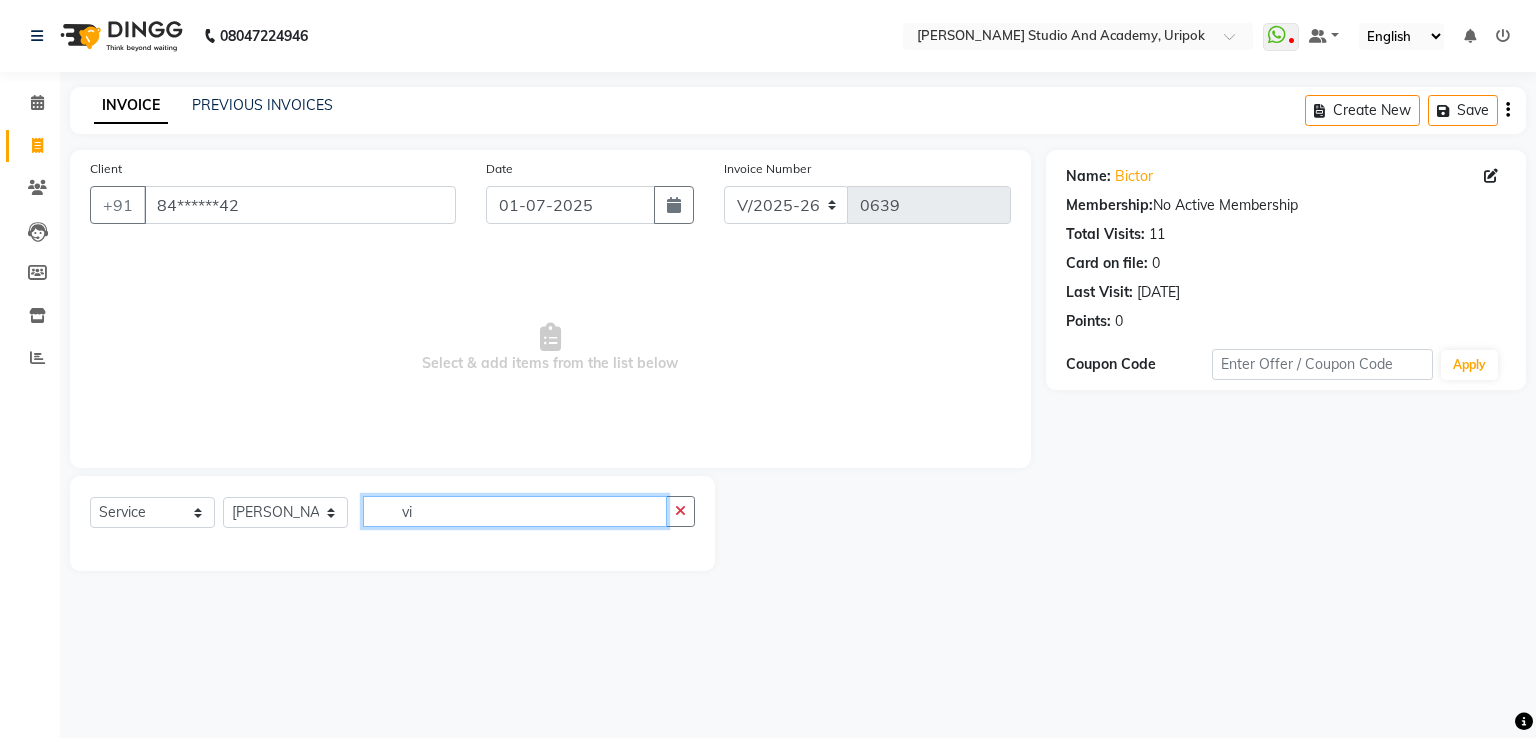 type on "v" 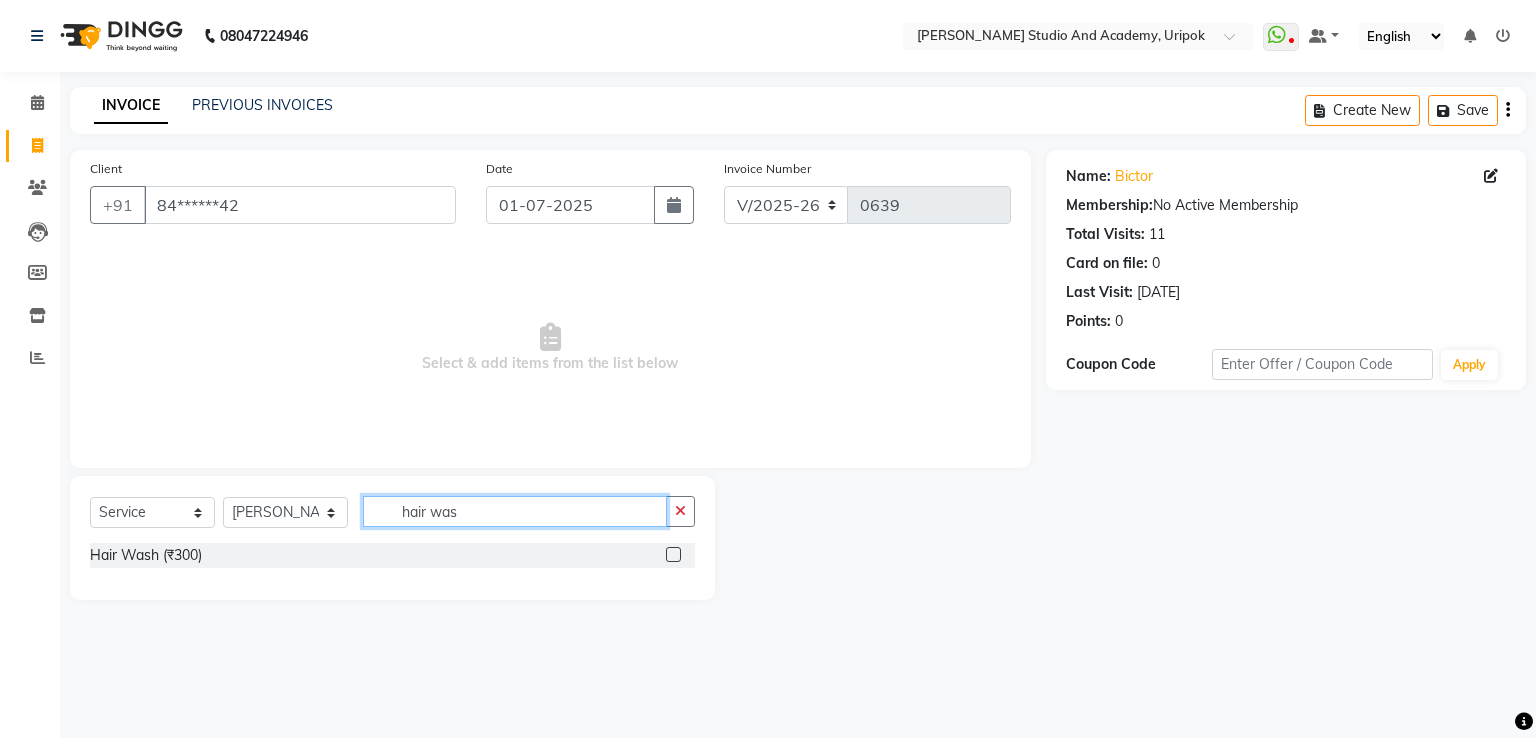 type on "hair was" 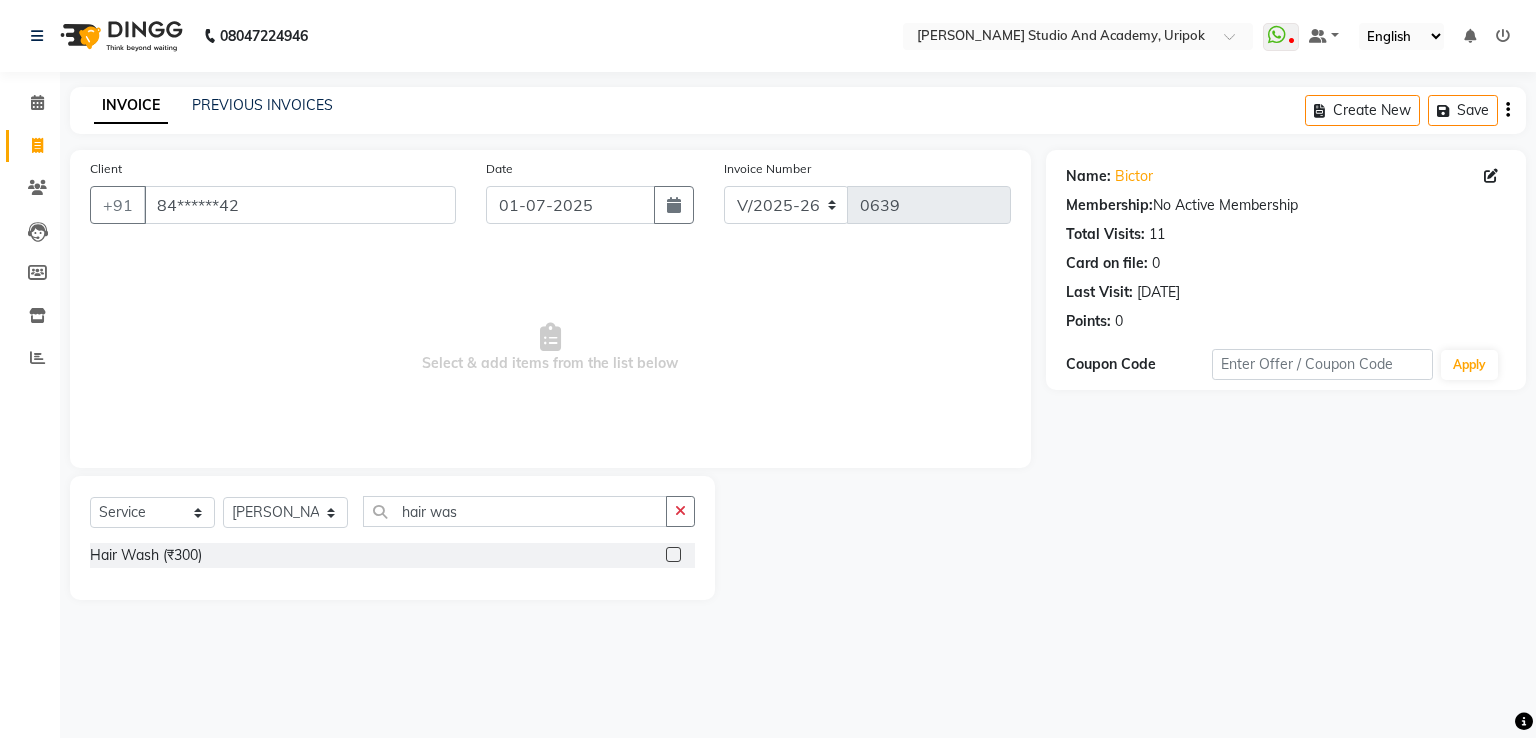 click 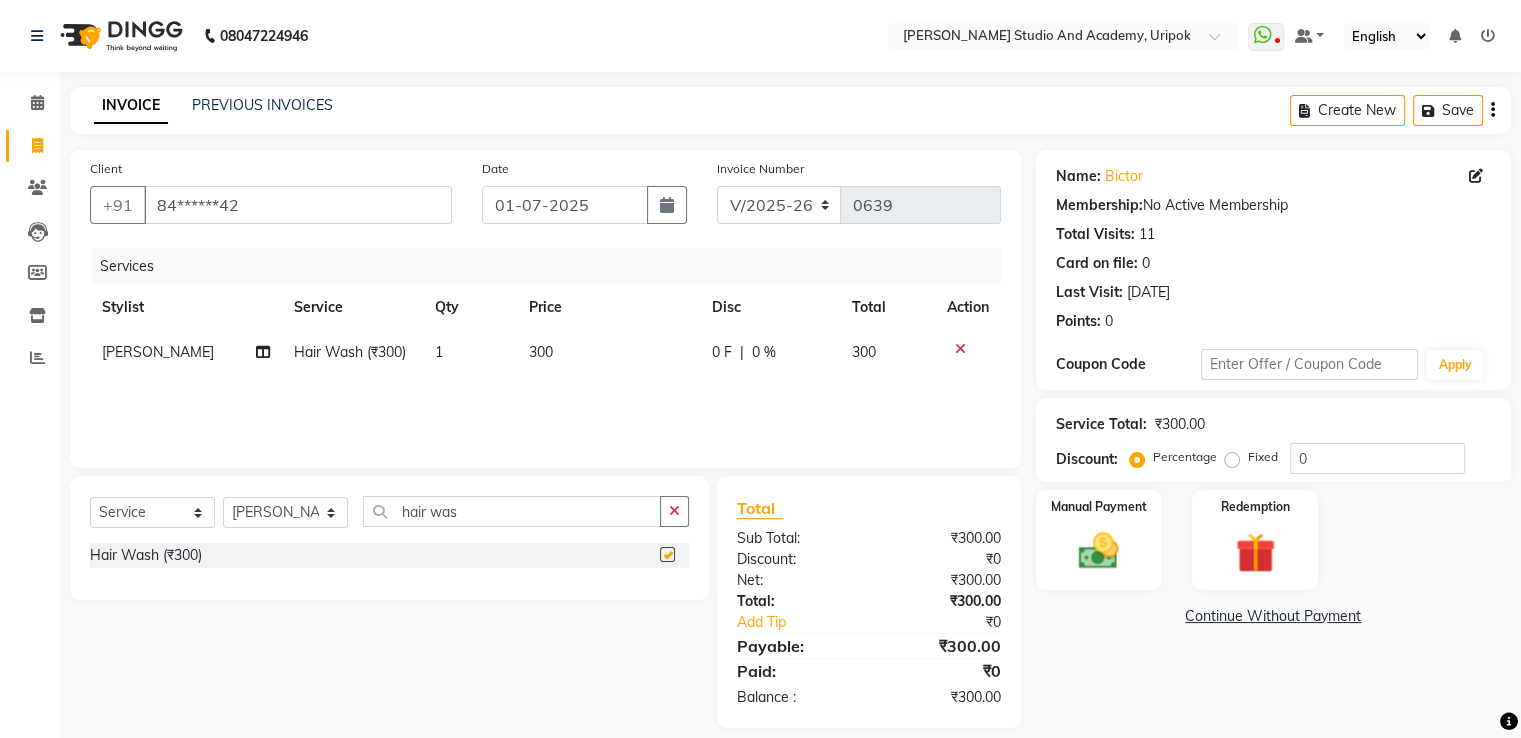 checkbox on "false" 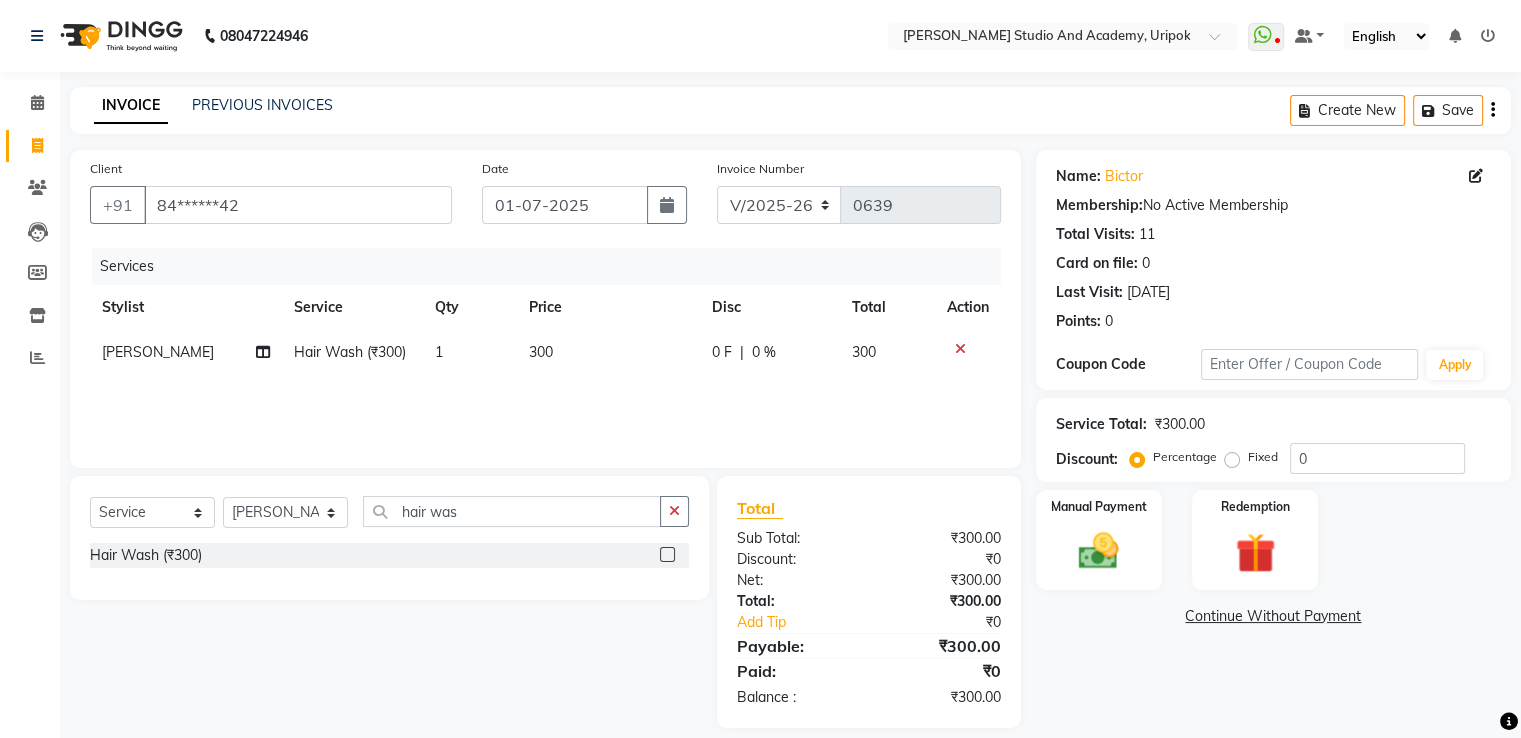 click on "300" 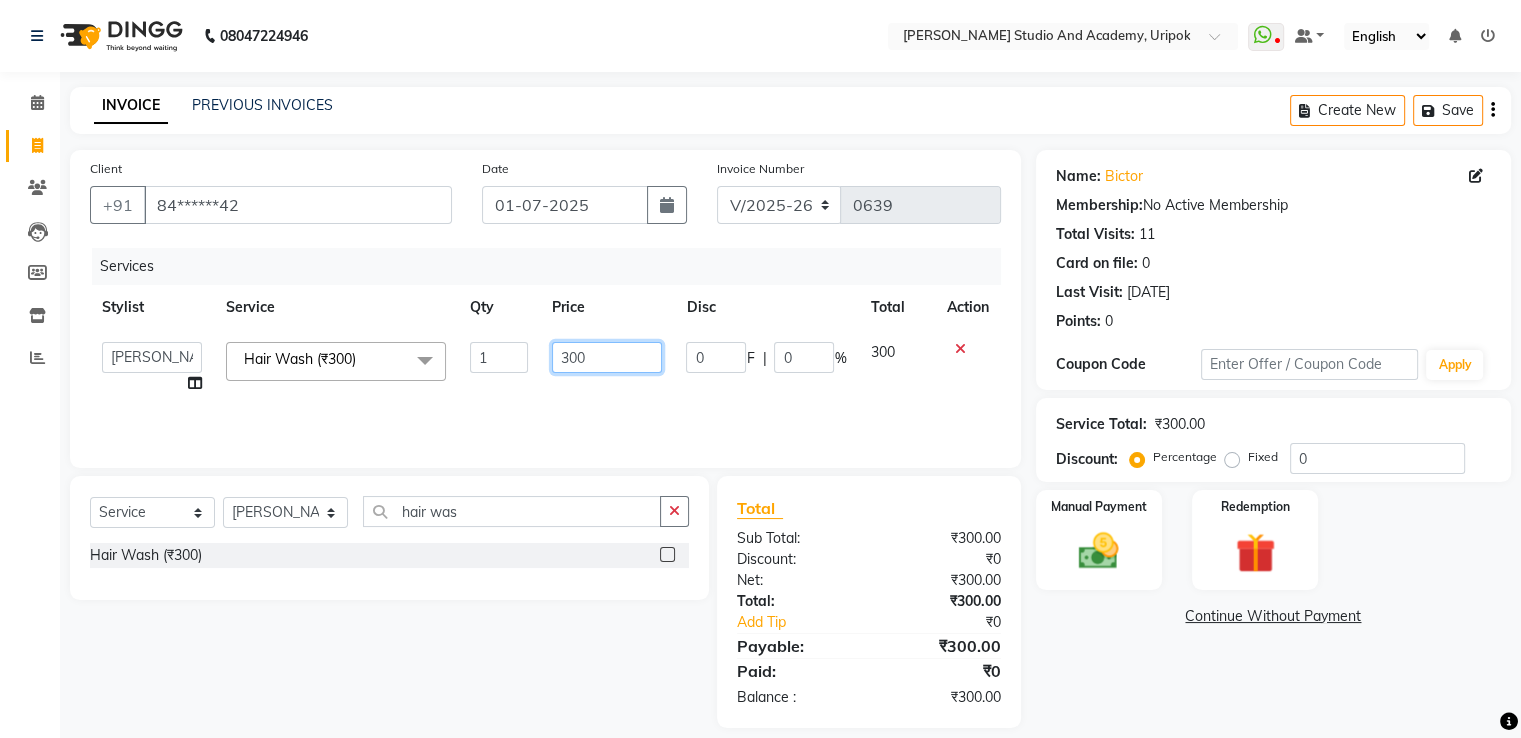 click on "300" 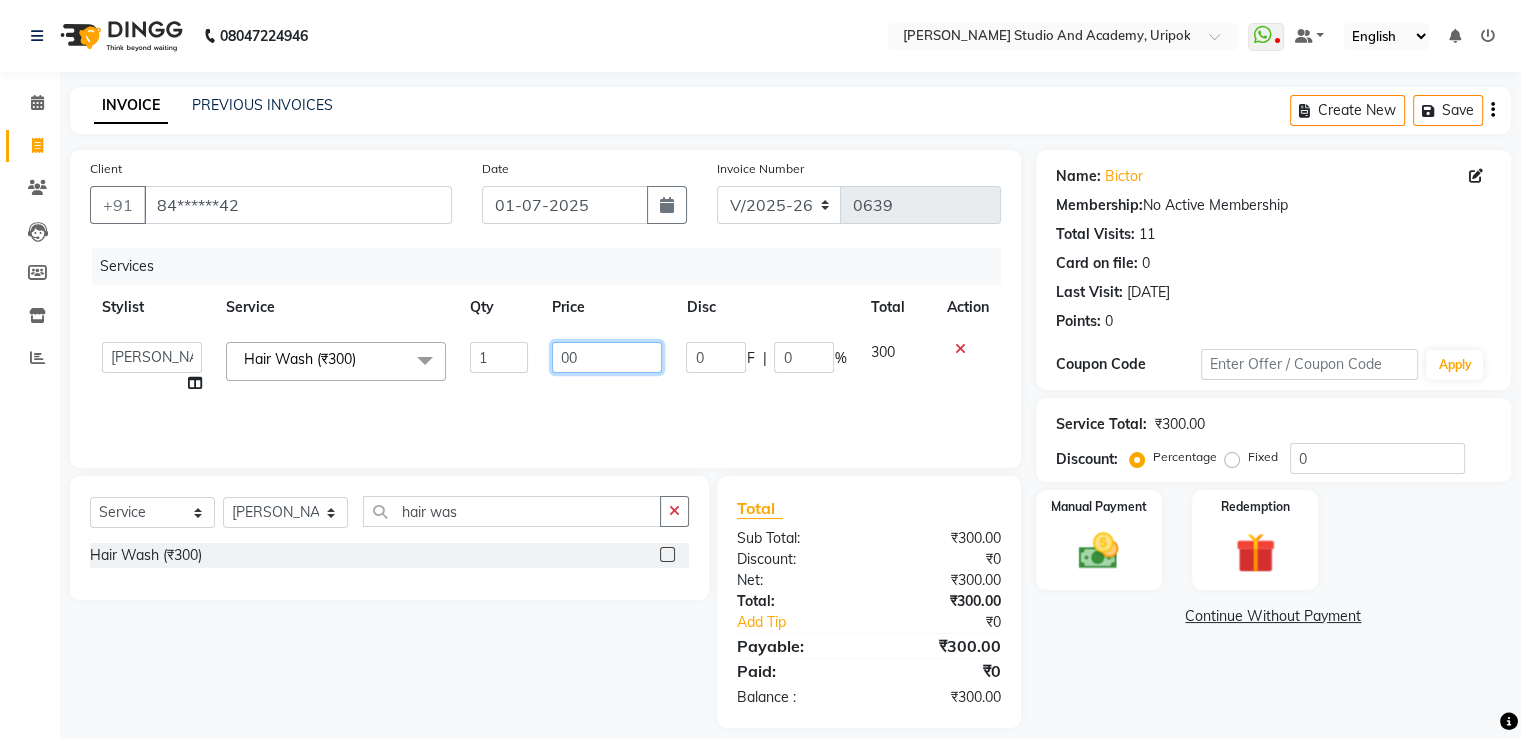 type on "500" 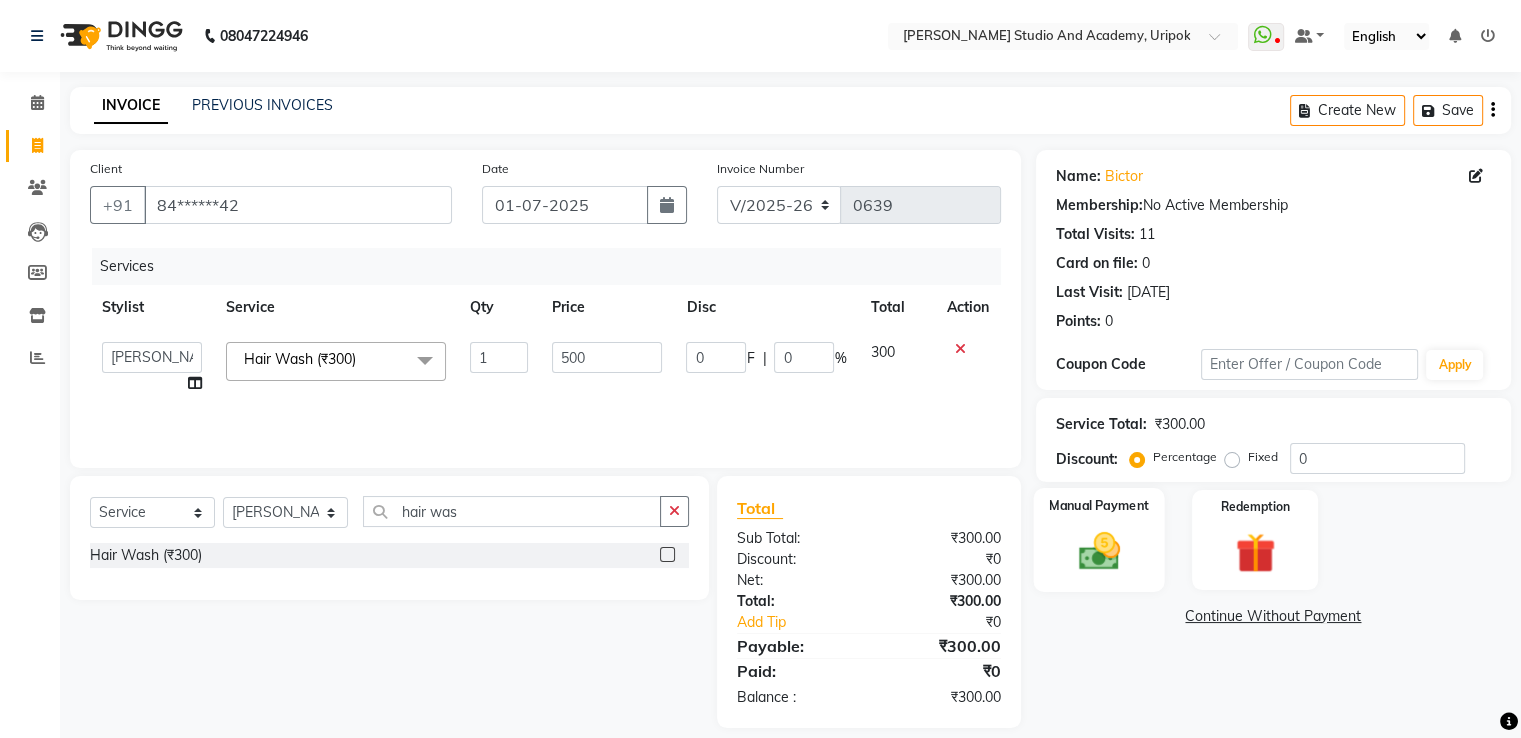 click 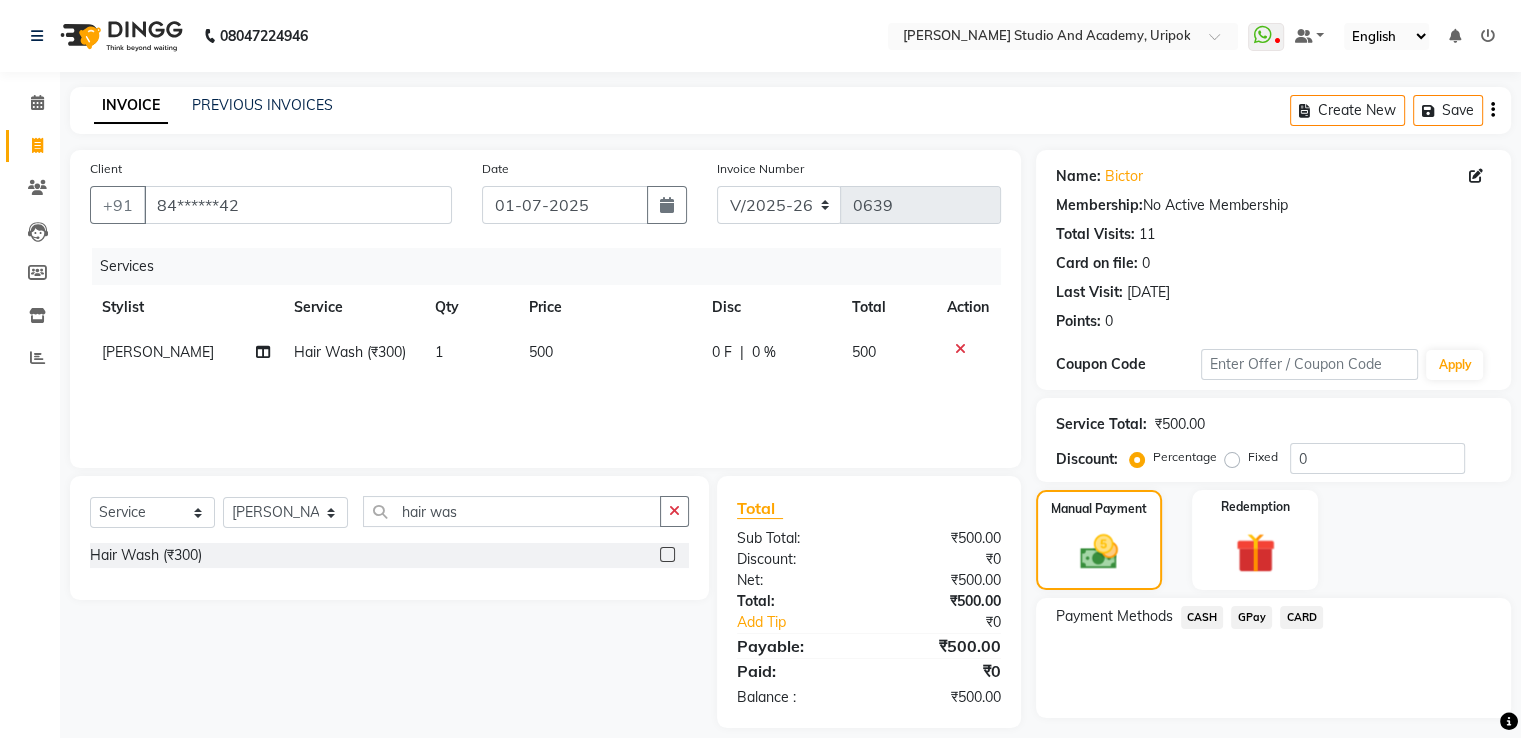 click on "CASH" 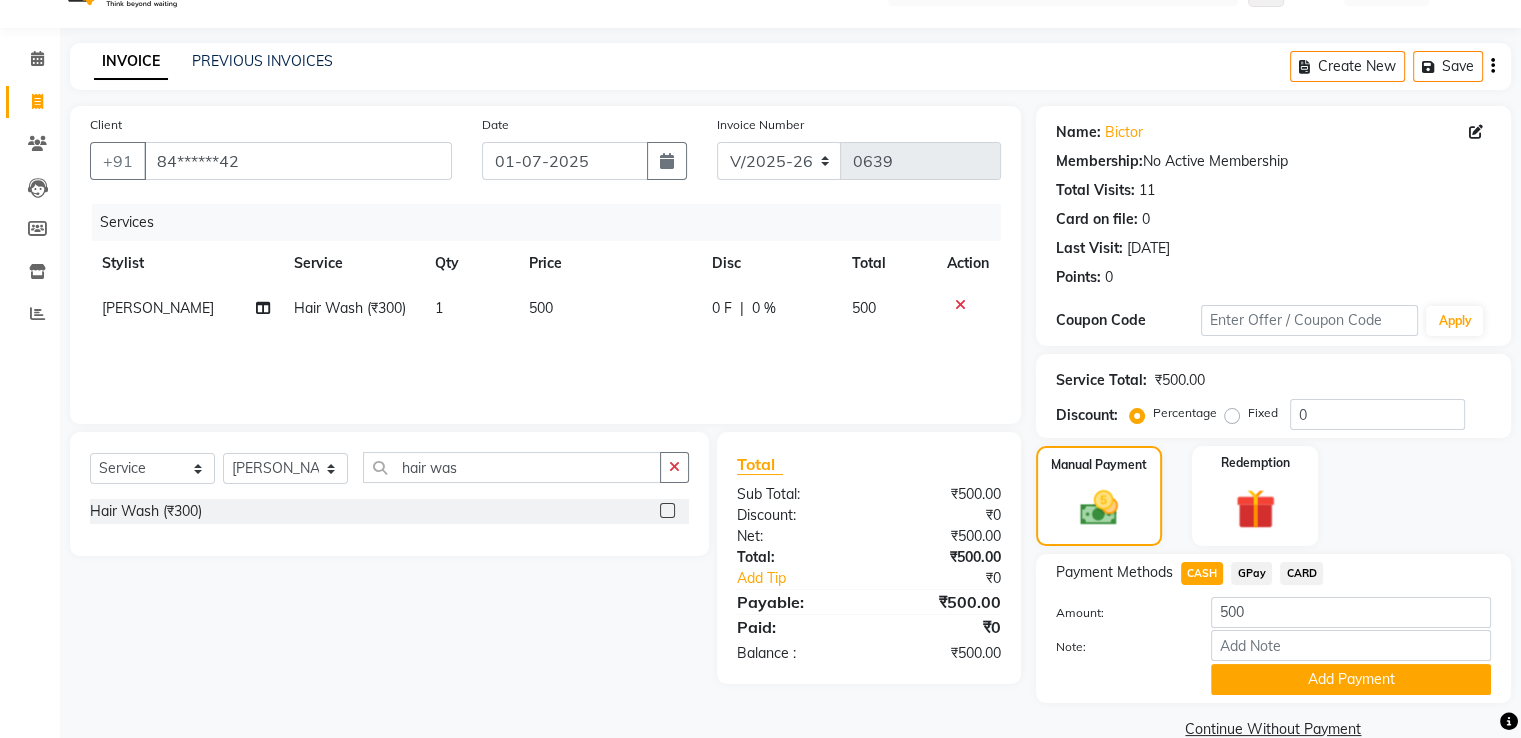 scroll, scrollTop: 81, scrollLeft: 0, axis: vertical 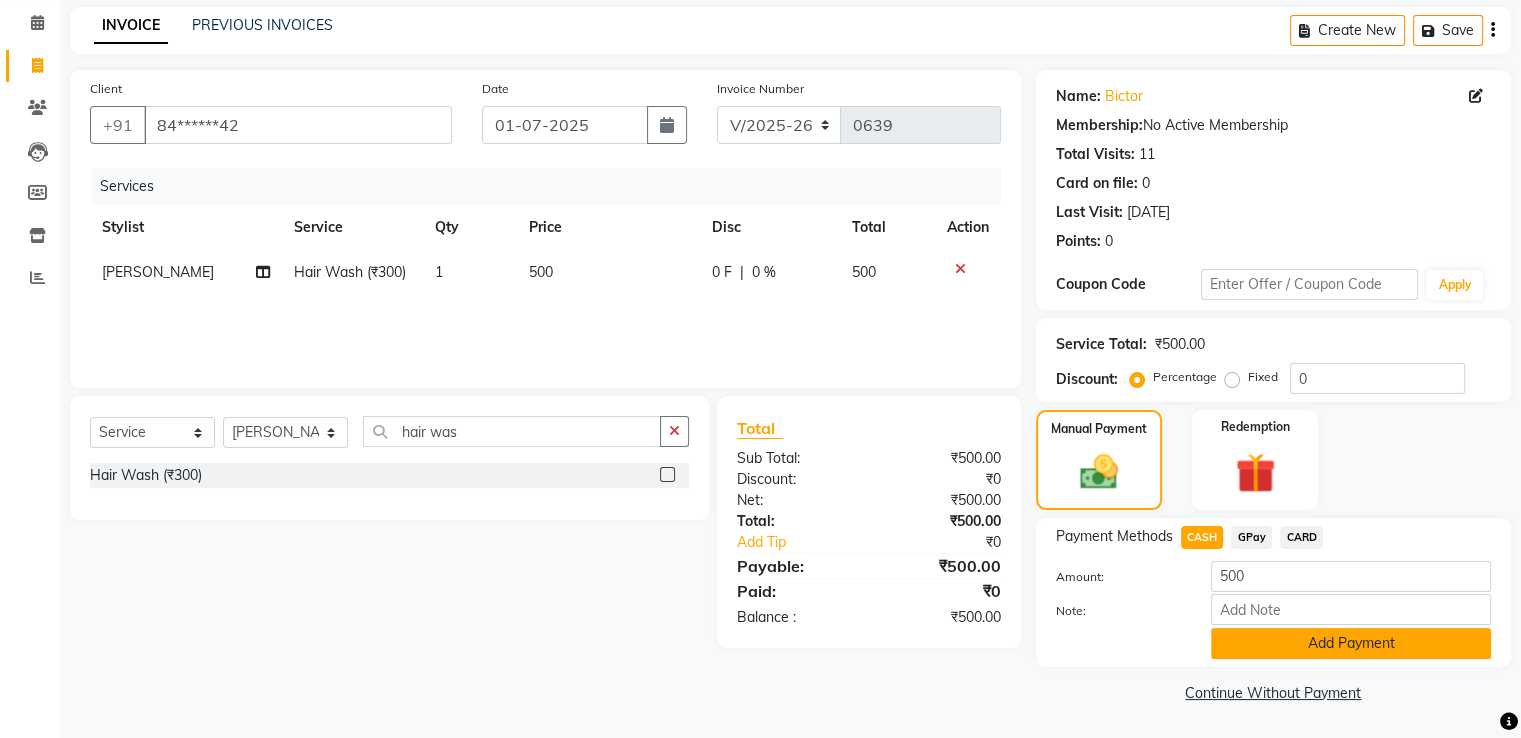 click on "Add Payment" 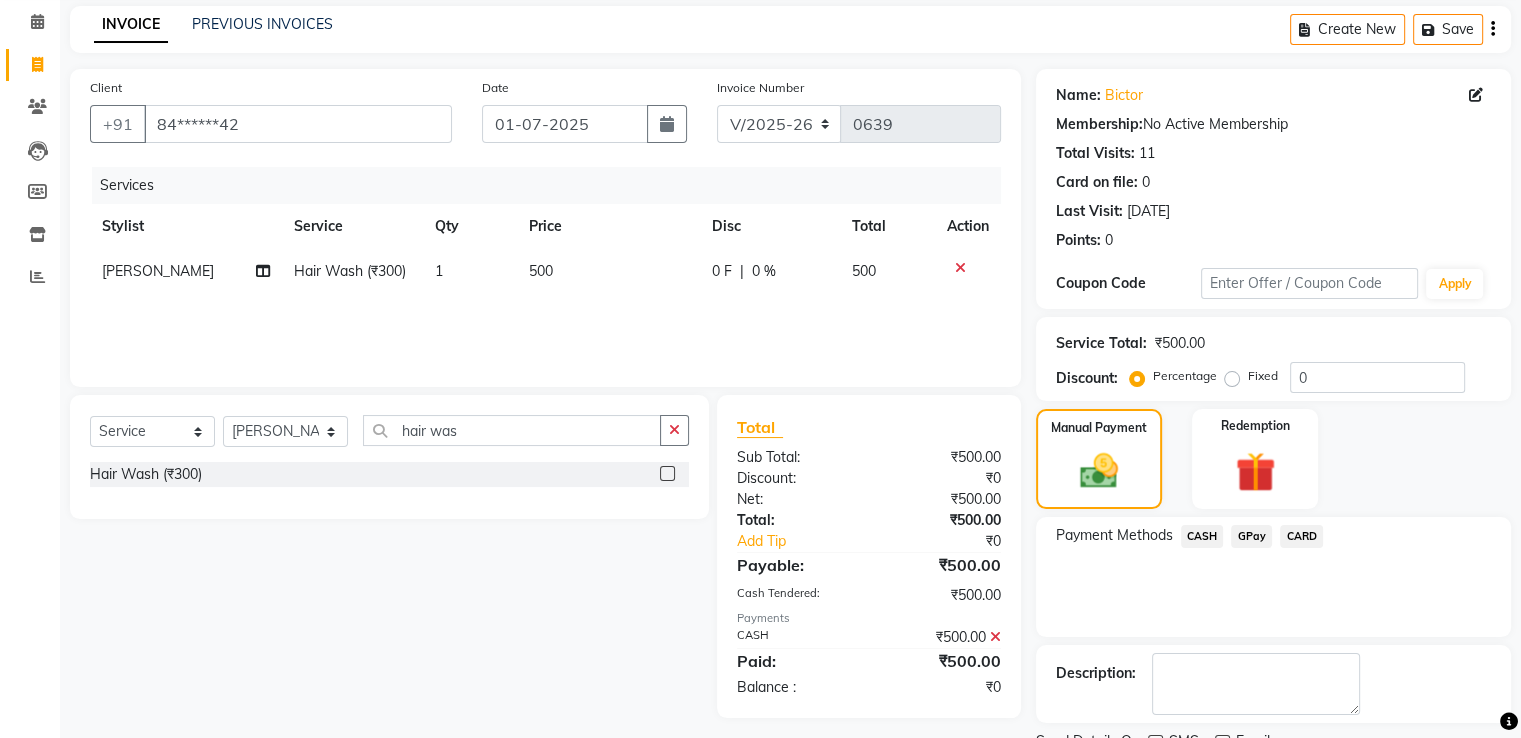 scroll, scrollTop: 163, scrollLeft: 0, axis: vertical 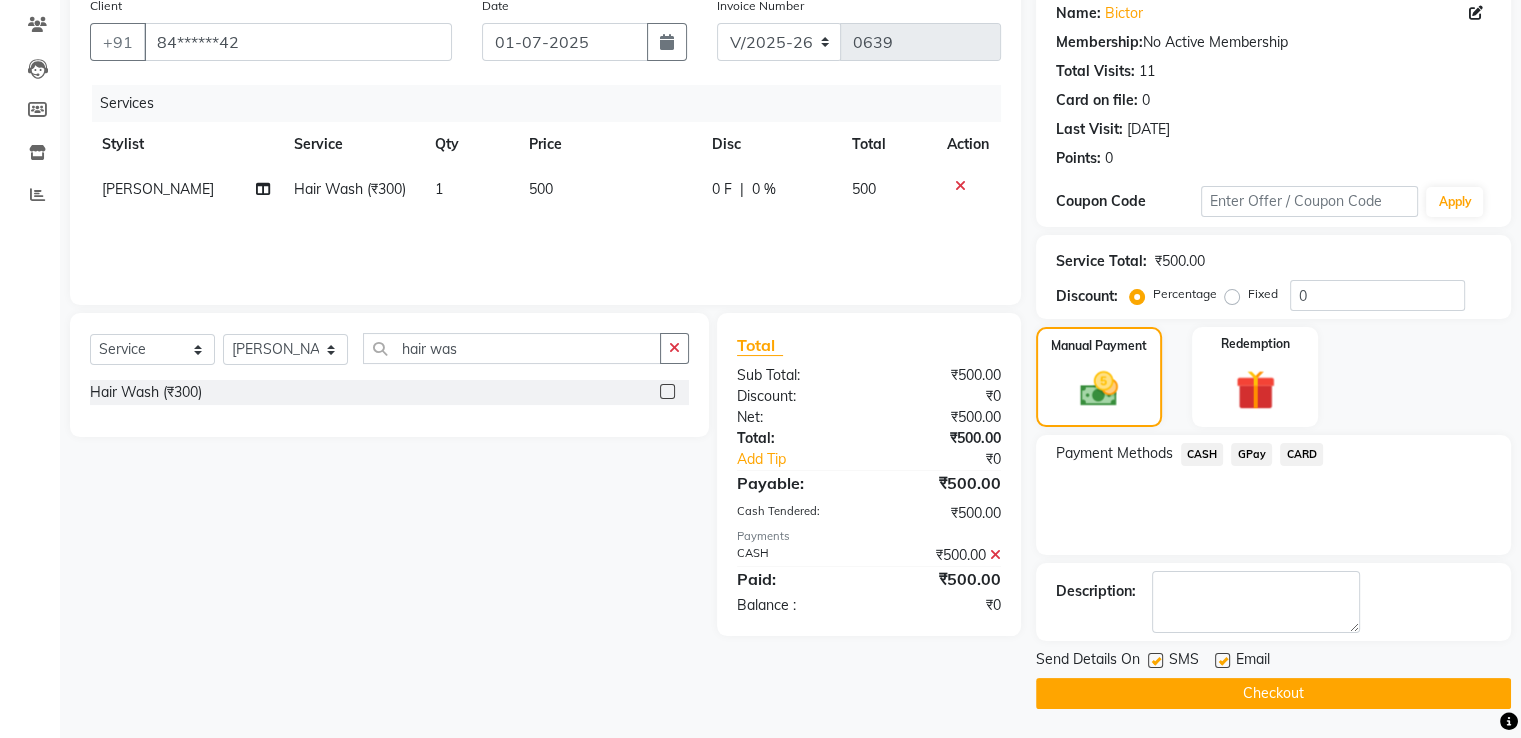 click on "Checkout" 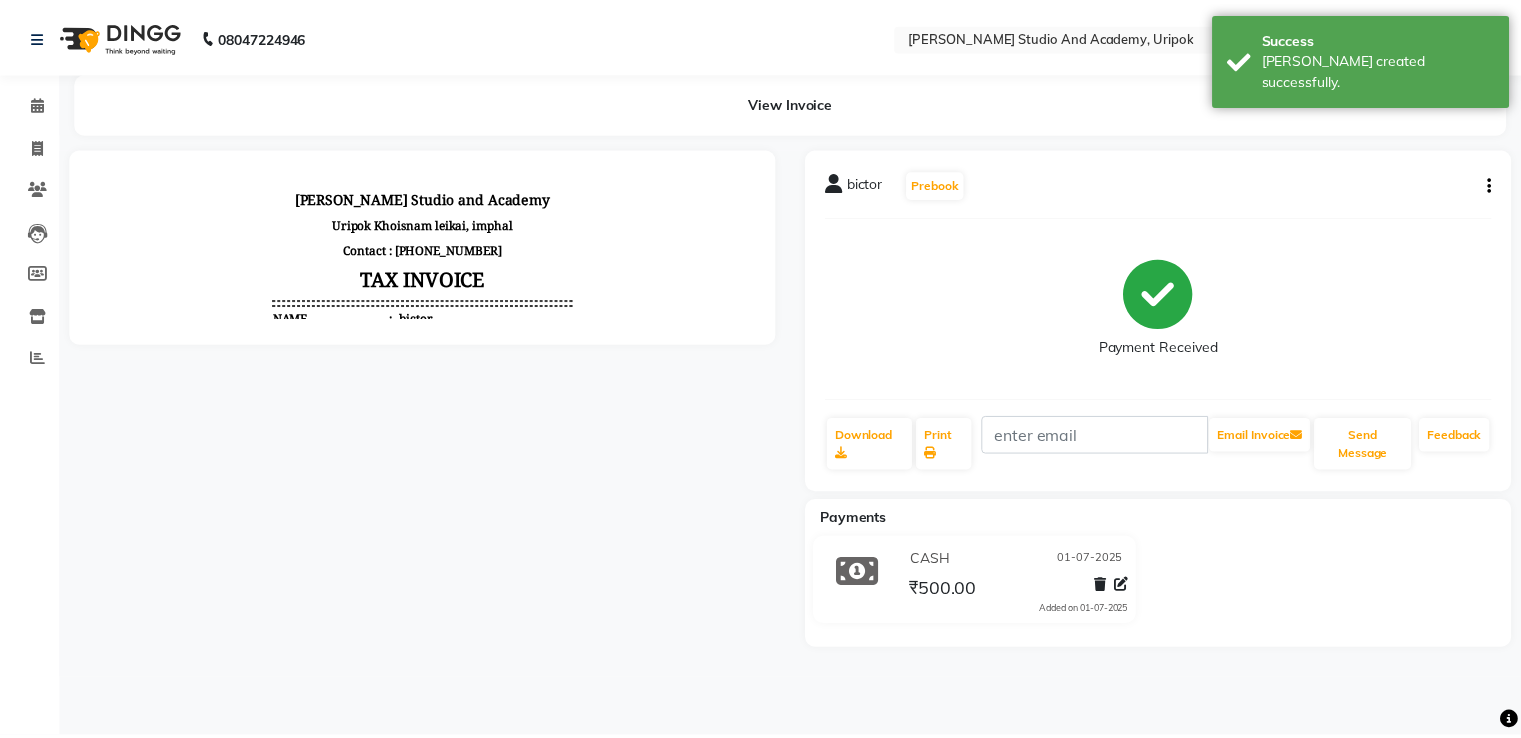 scroll, scrollTop: 0, scrollLeft: 0, axis: both 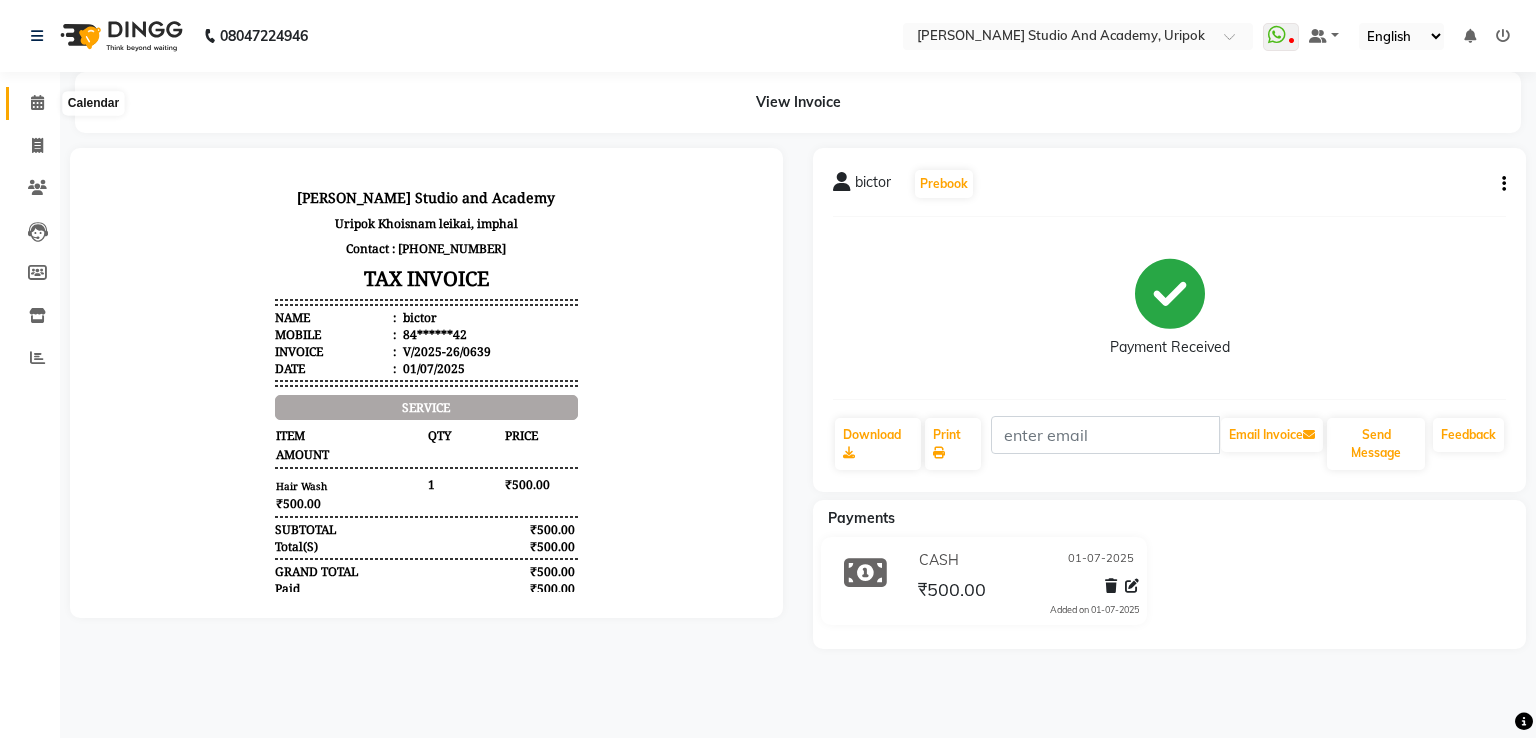 click 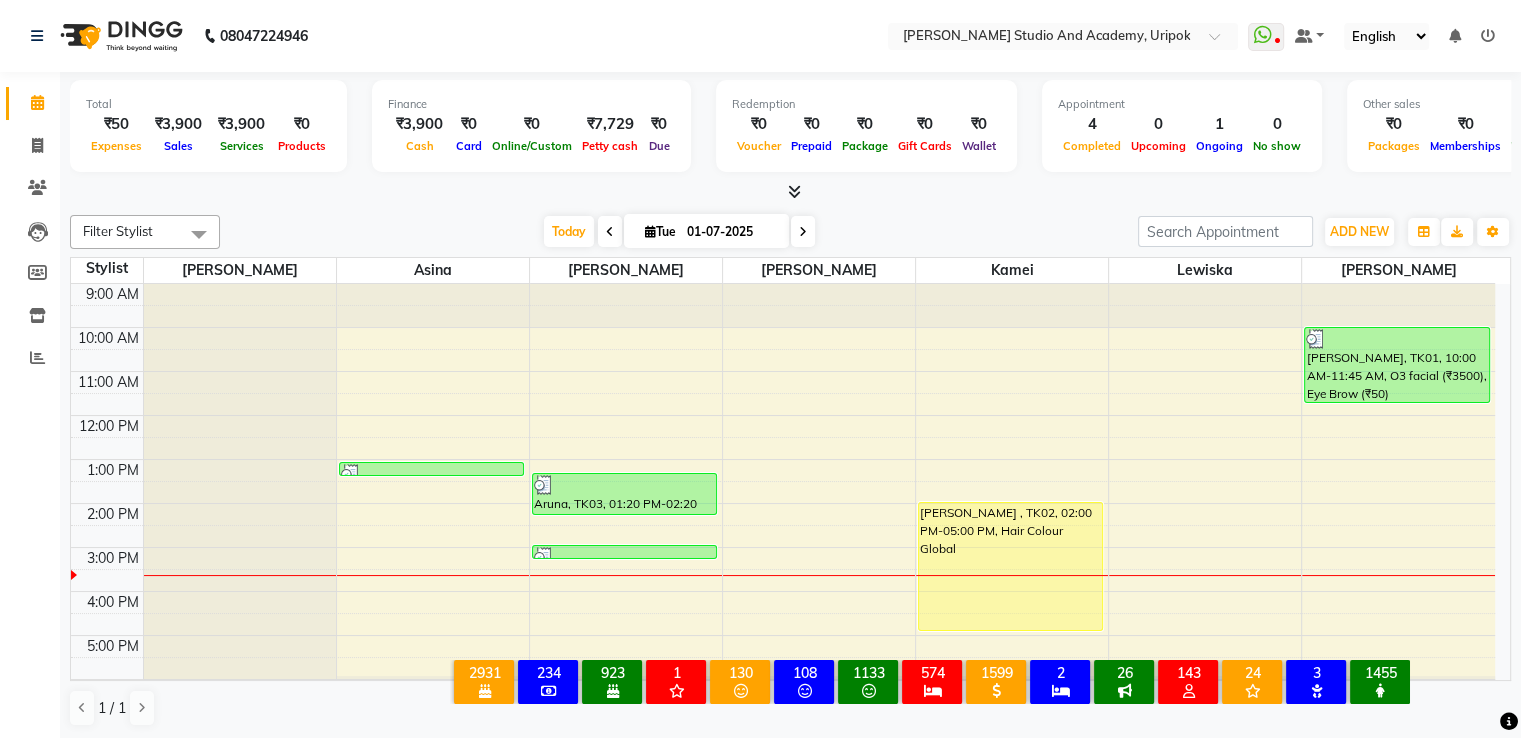 scroll, scrollTop: 38, scrollLeft: 0, axis: vertical 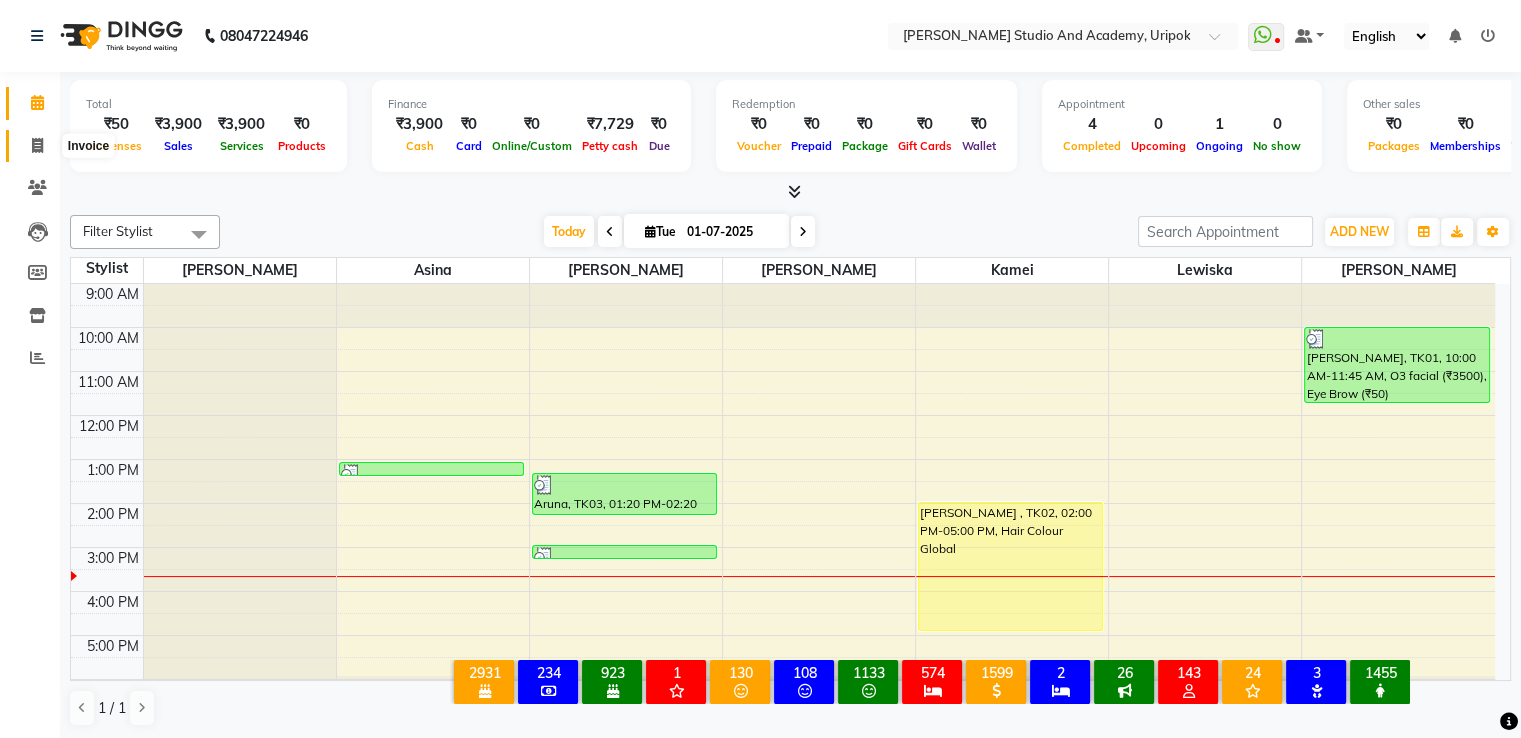 click 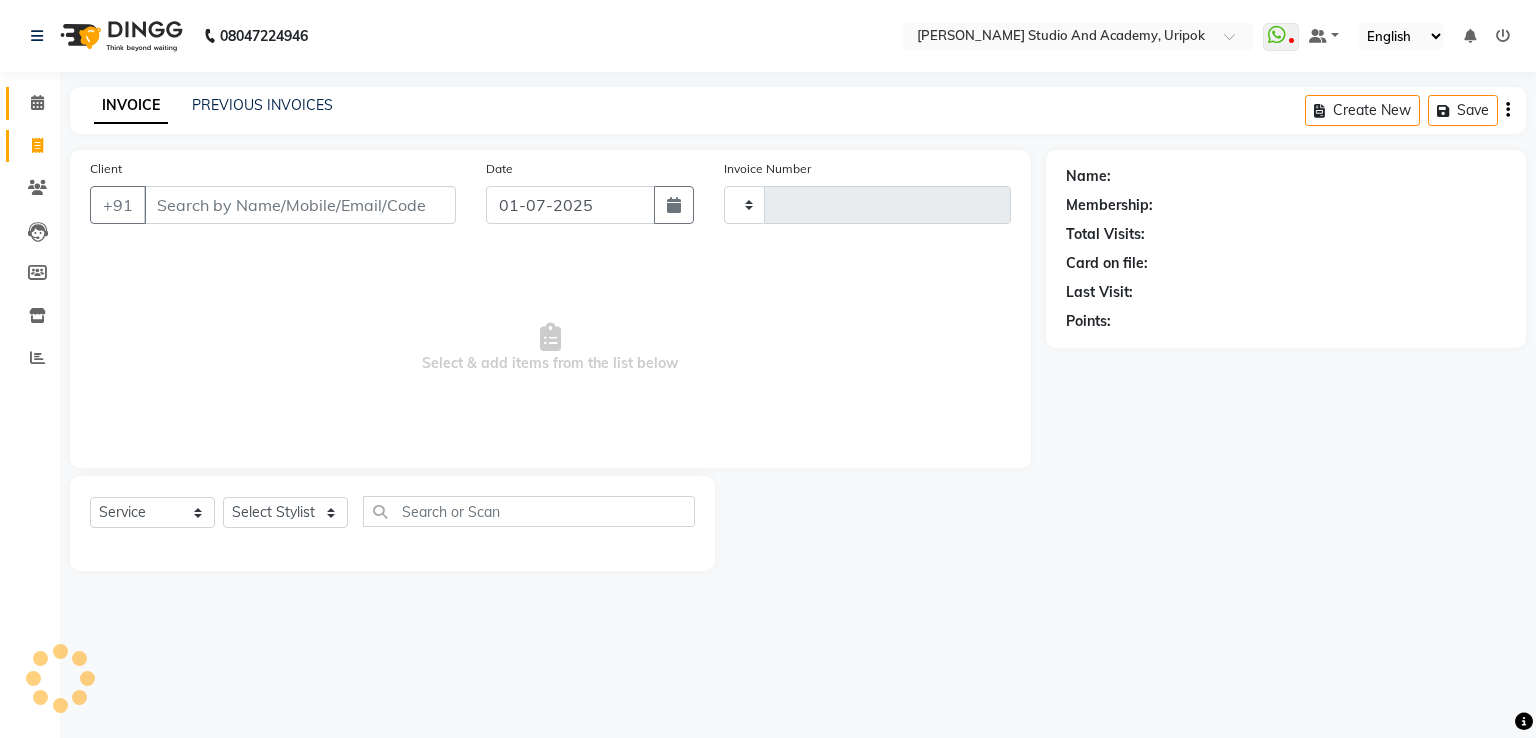 type on "0640" 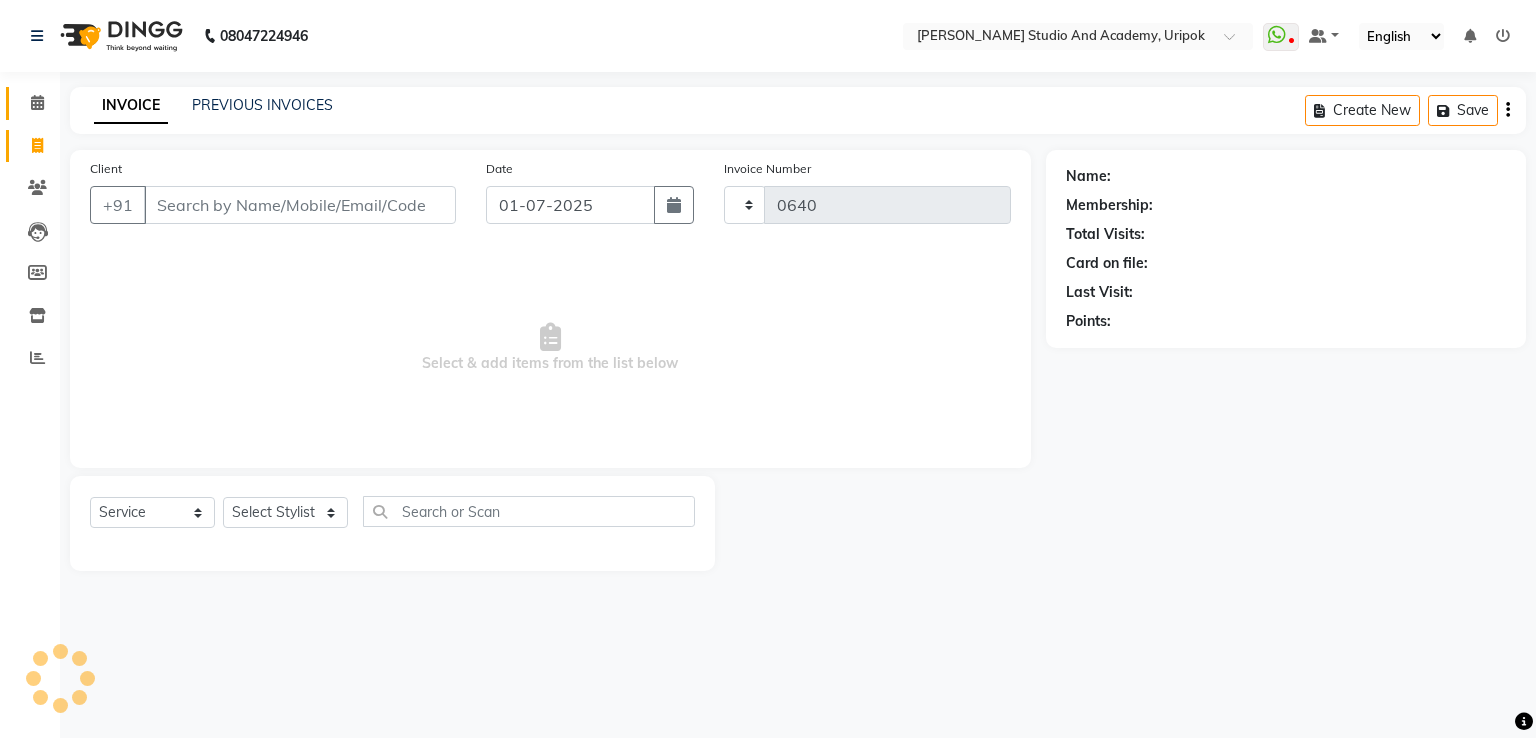 select on "4880" 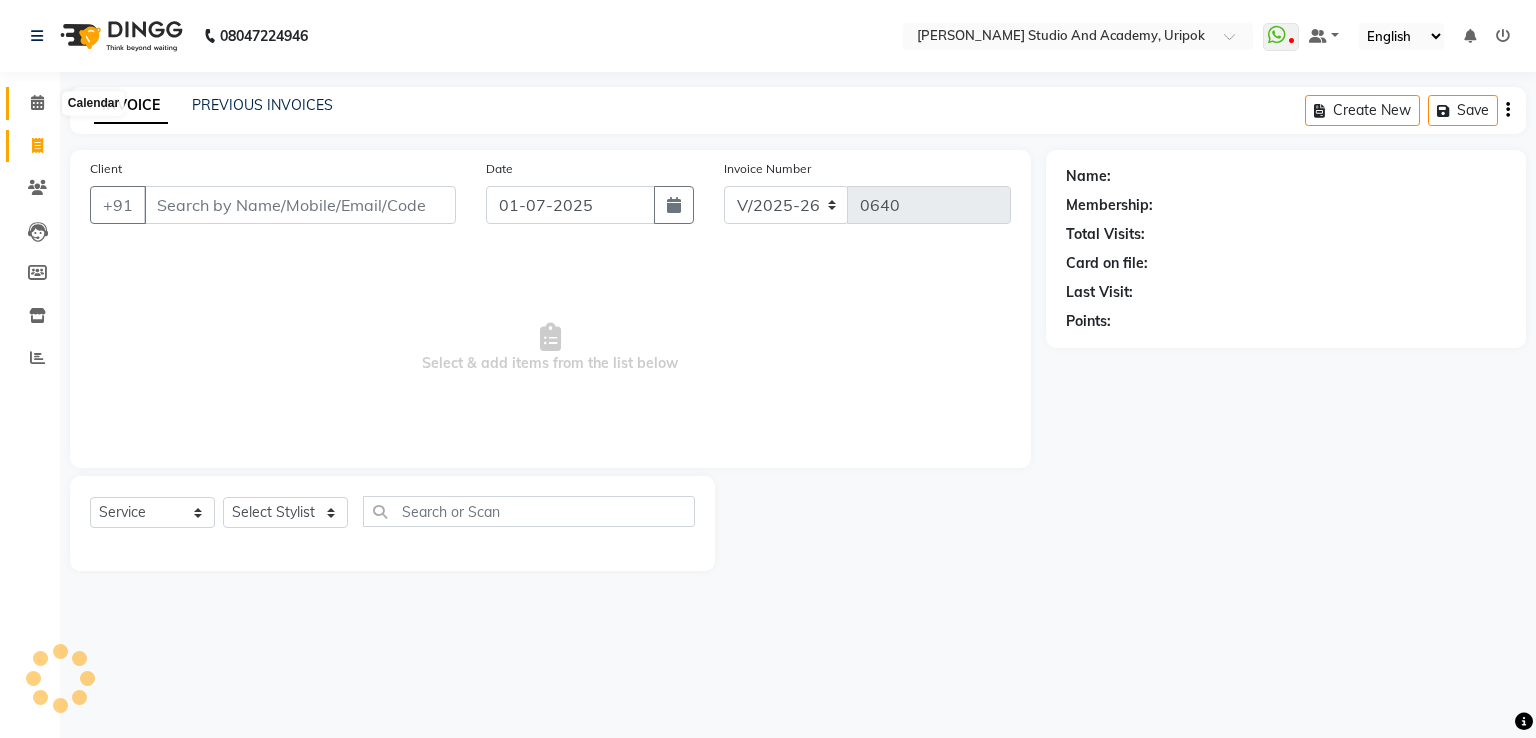 click 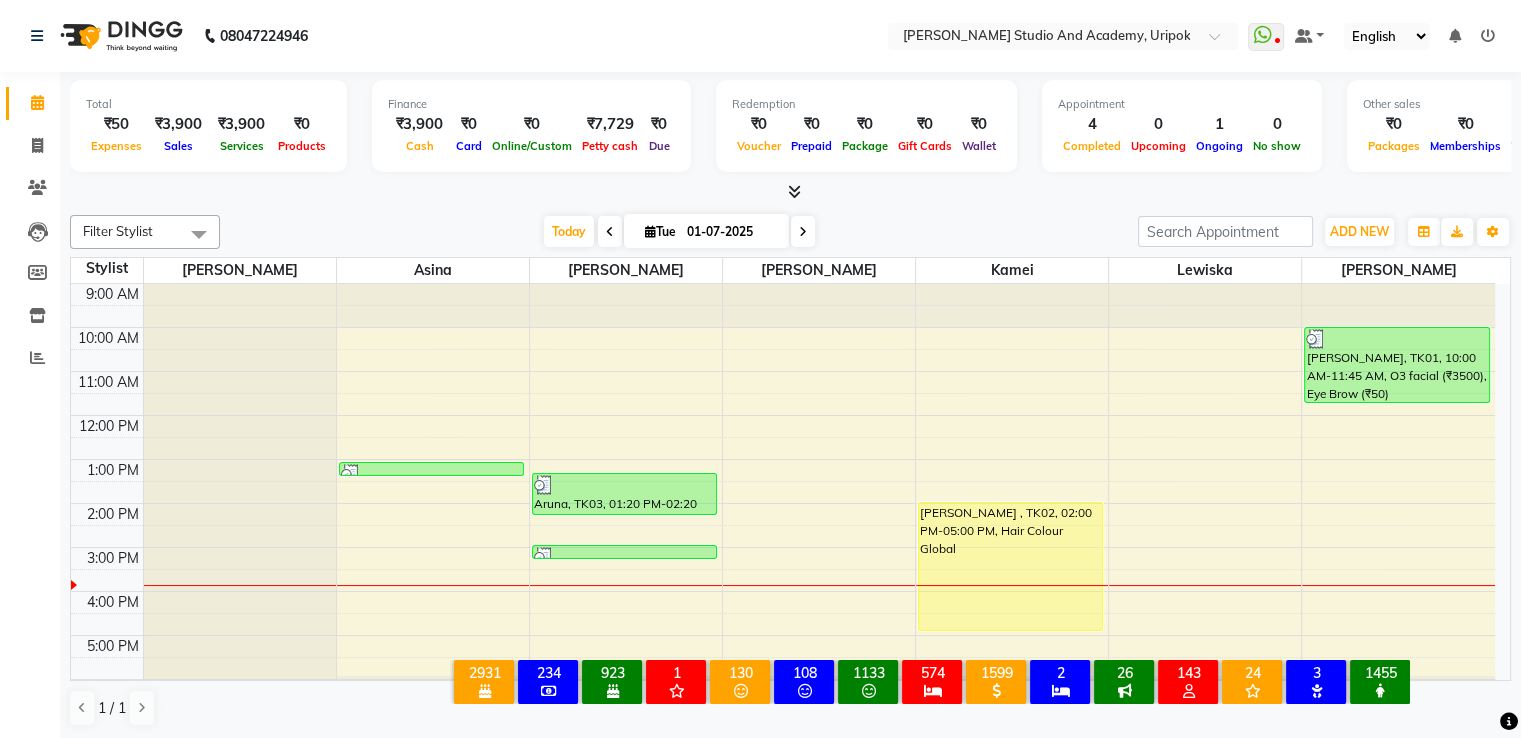 click on "9:00 AM 10:00 AM 11:00 AM 12:00 PM 1:00 PM 2:00 PM 3:00 PM 4:00 PM 5:00 PM 6:00 PM     [GEOGRAPHIC_DATA], TK03, 01:05 PM-01:20 PM,  Eye Brow (₹50)     [GEOGRAPHIC_DATA], TK03, 01:20 PM-02:20 PM, Hair Trimming (₹300)     bictor, TK04, 03:00 PM-03:15 PM, Hair Wash (₹300)    [PERSON_NAME] , TK02, 02:00 PM-05:00 PM, Hair Colour Global     [PERSON_NAME], TK01, 10:00 AM-11:45 AM, O3 facial (₹3500), Eye Brow (₹50)" at bounding box center (783, 503) 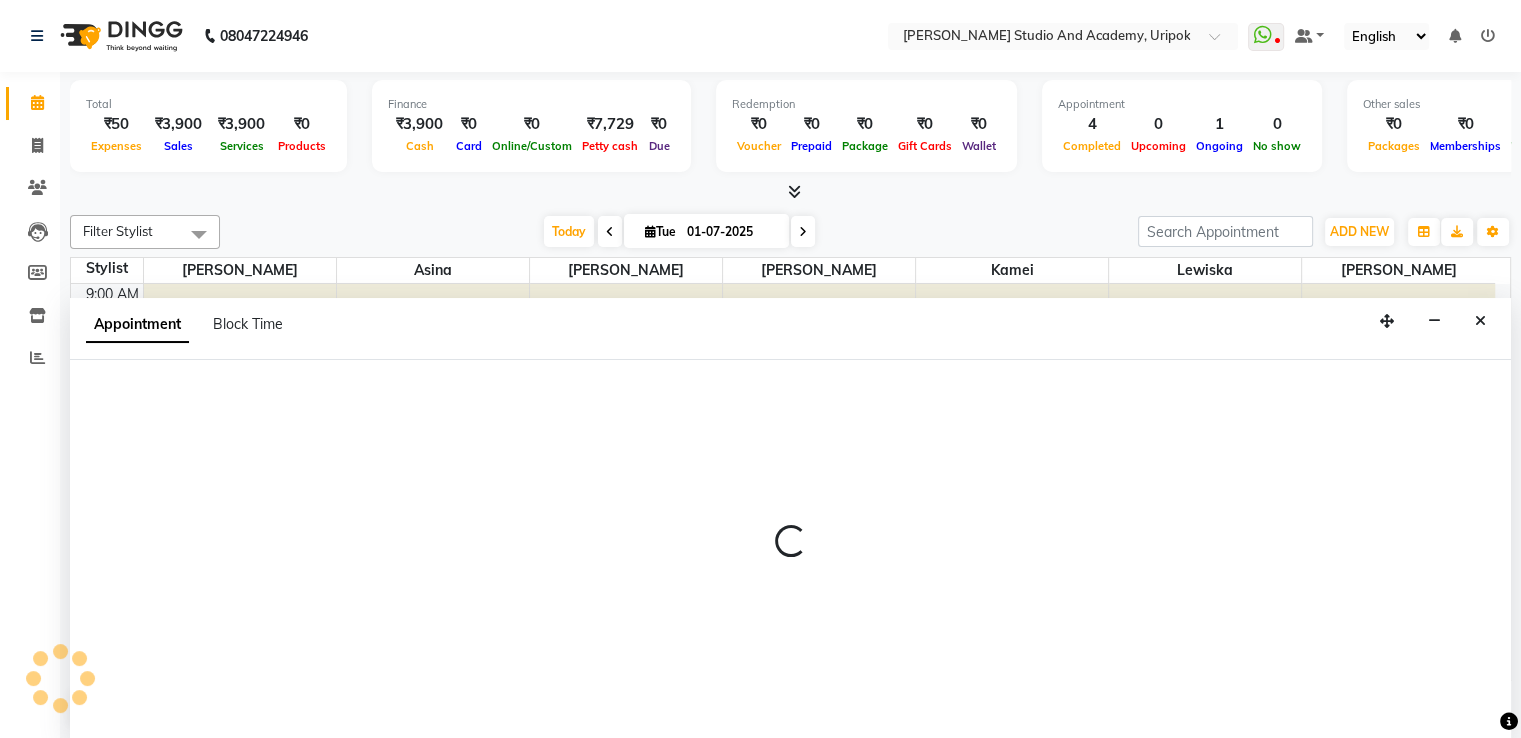scroll, scrollTop: 1, scrollLeft: 0, axis: vertical 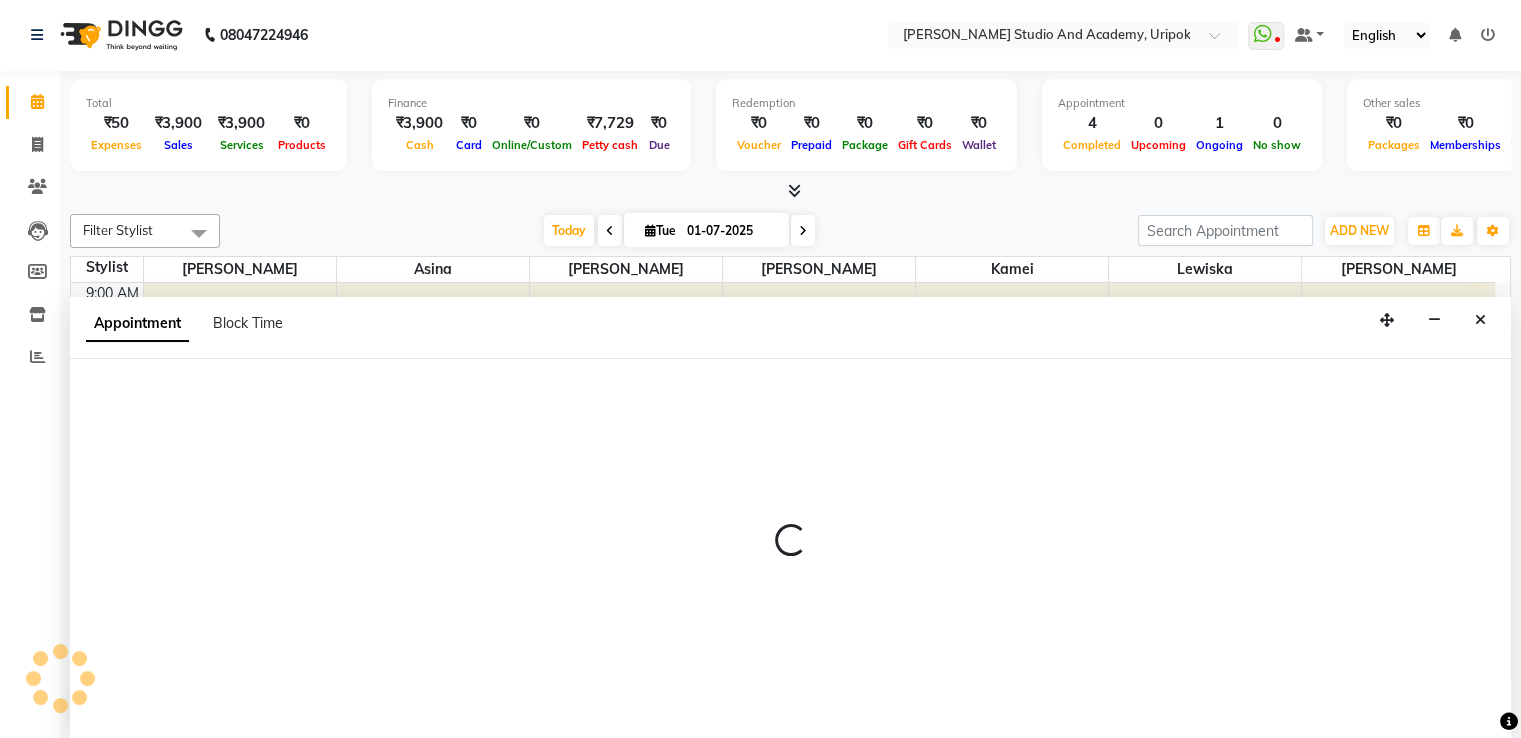 select on "29614" 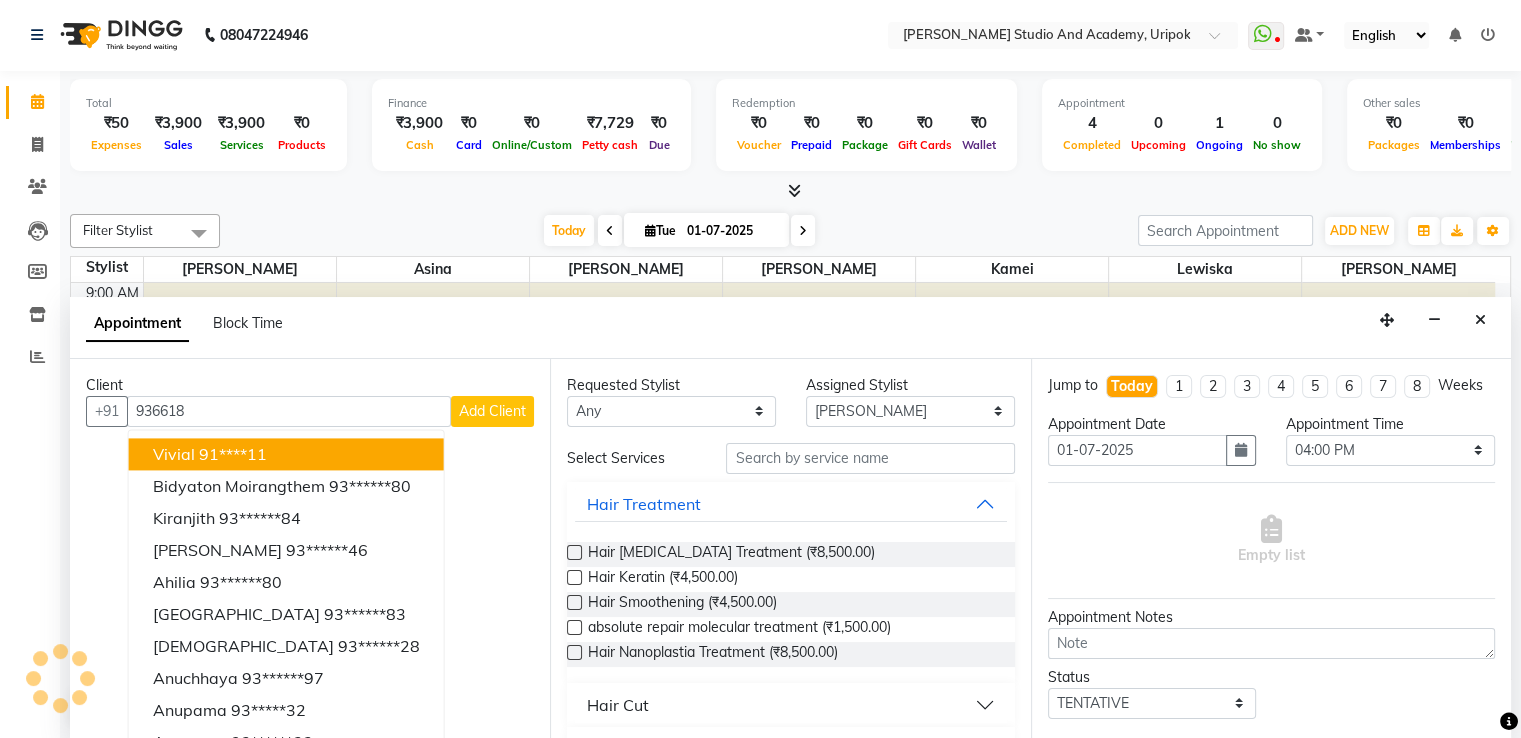 type on "9366183" 